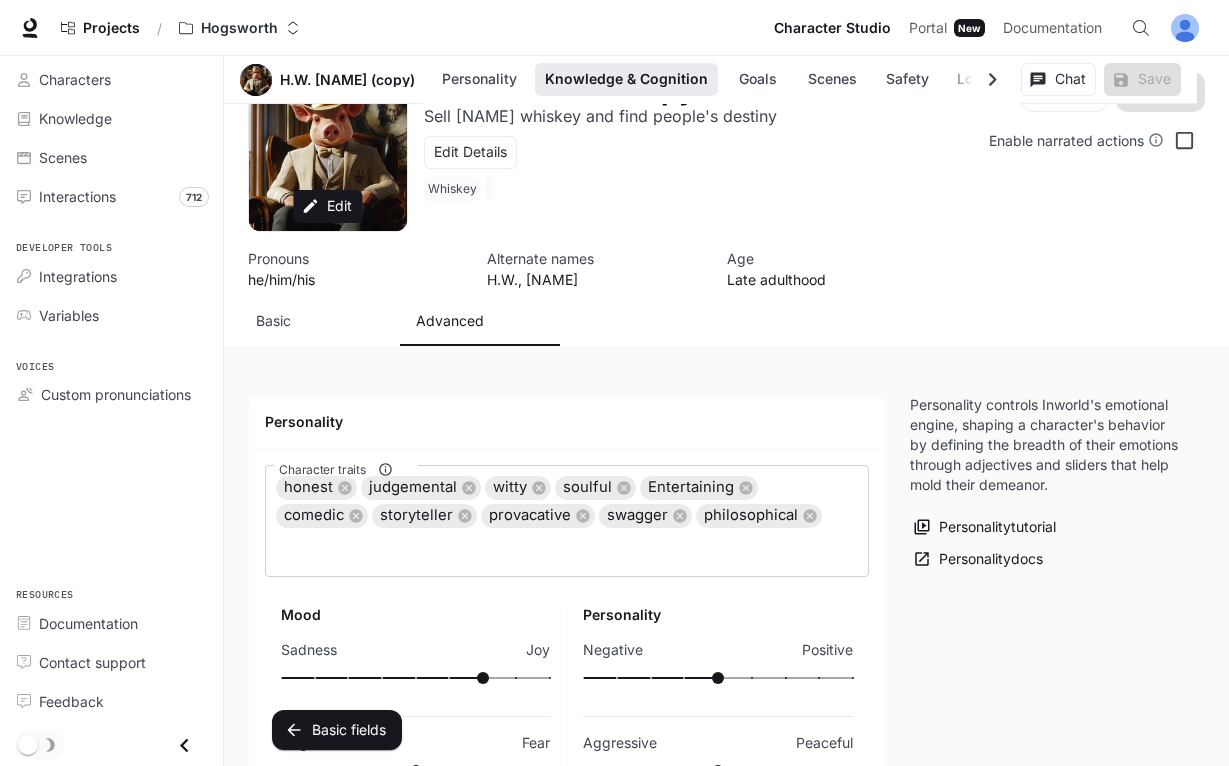 scroll, scrollTop: 1093, scrollLeft: 0, axis: vertical 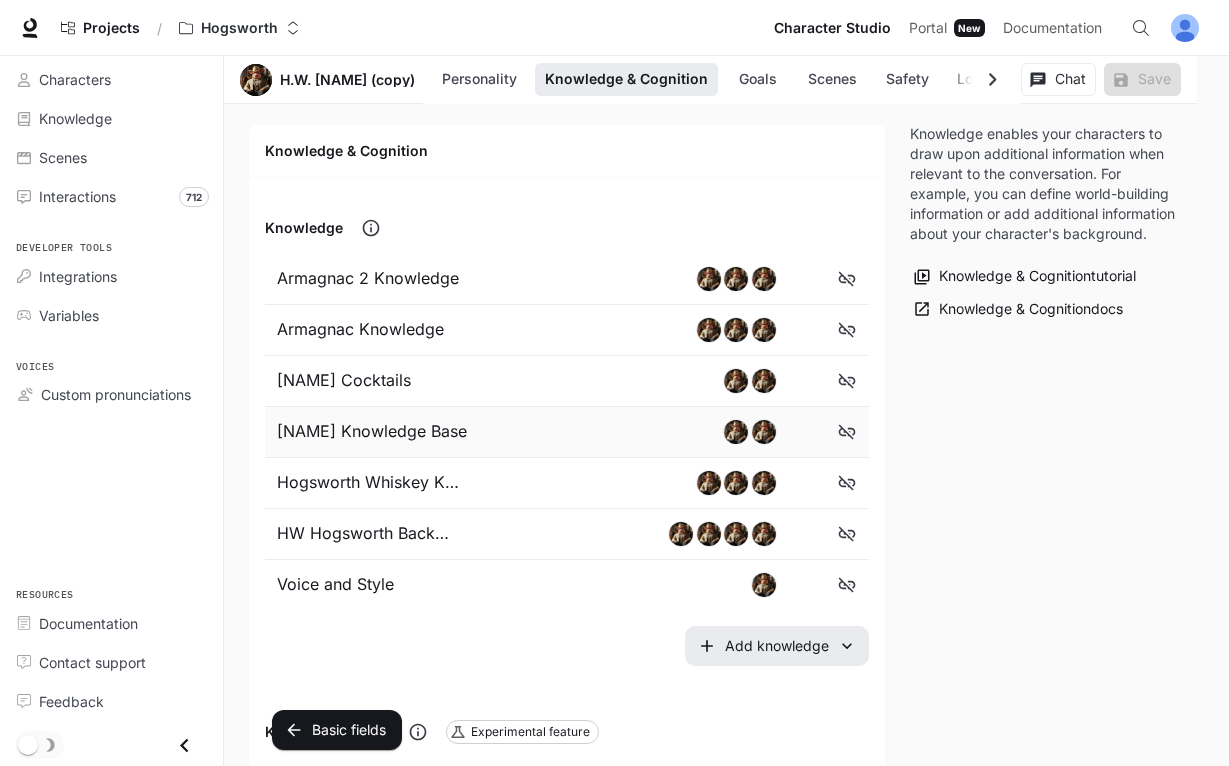 click on "Hogsworth Knowledge Base" at bounding box center [378, 432] 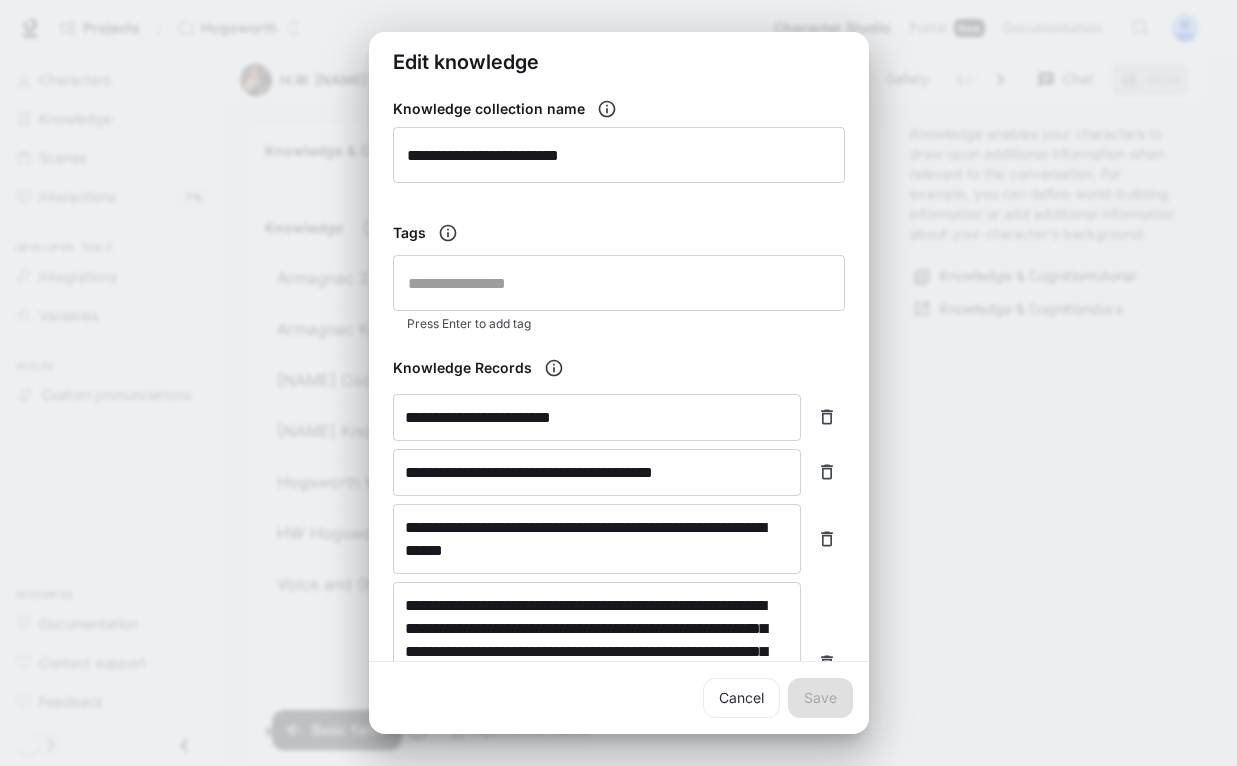 scroll, scrollTop: 247, scrollLeft: 0, axis: vertical 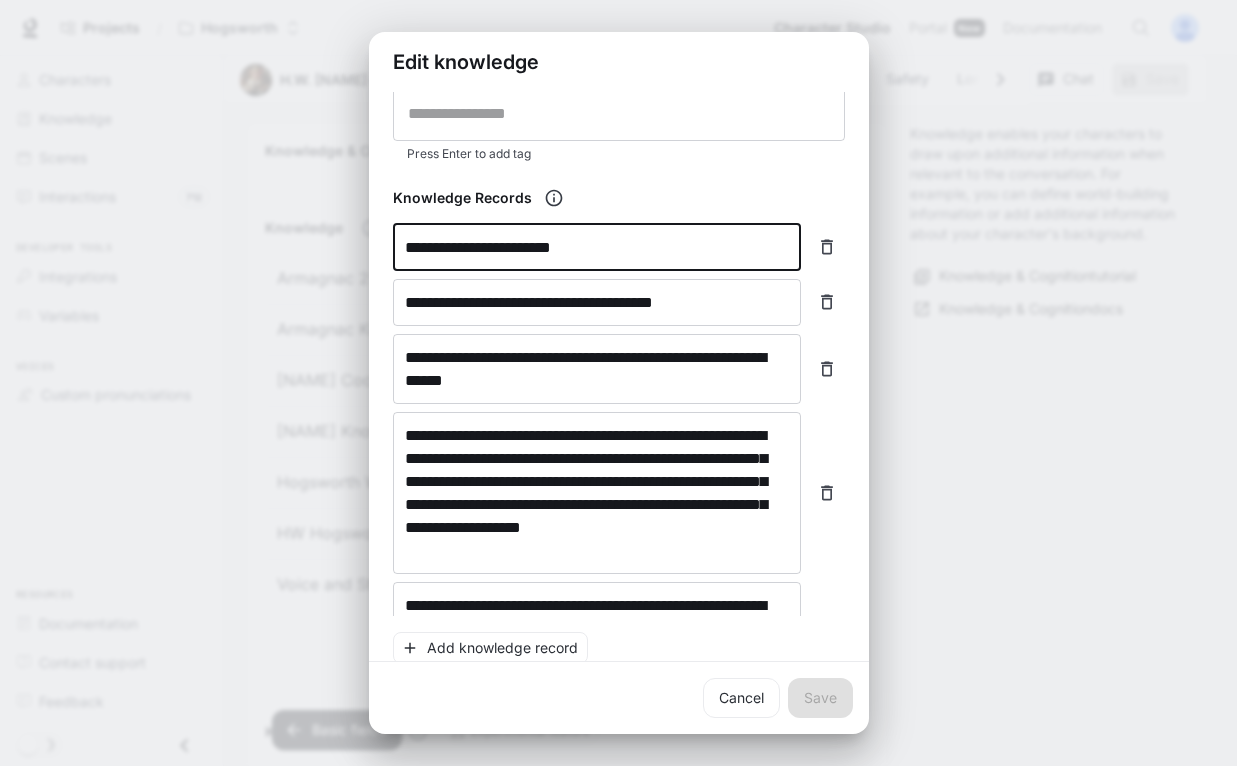 click on "**********" at bounding box center [597, 247] 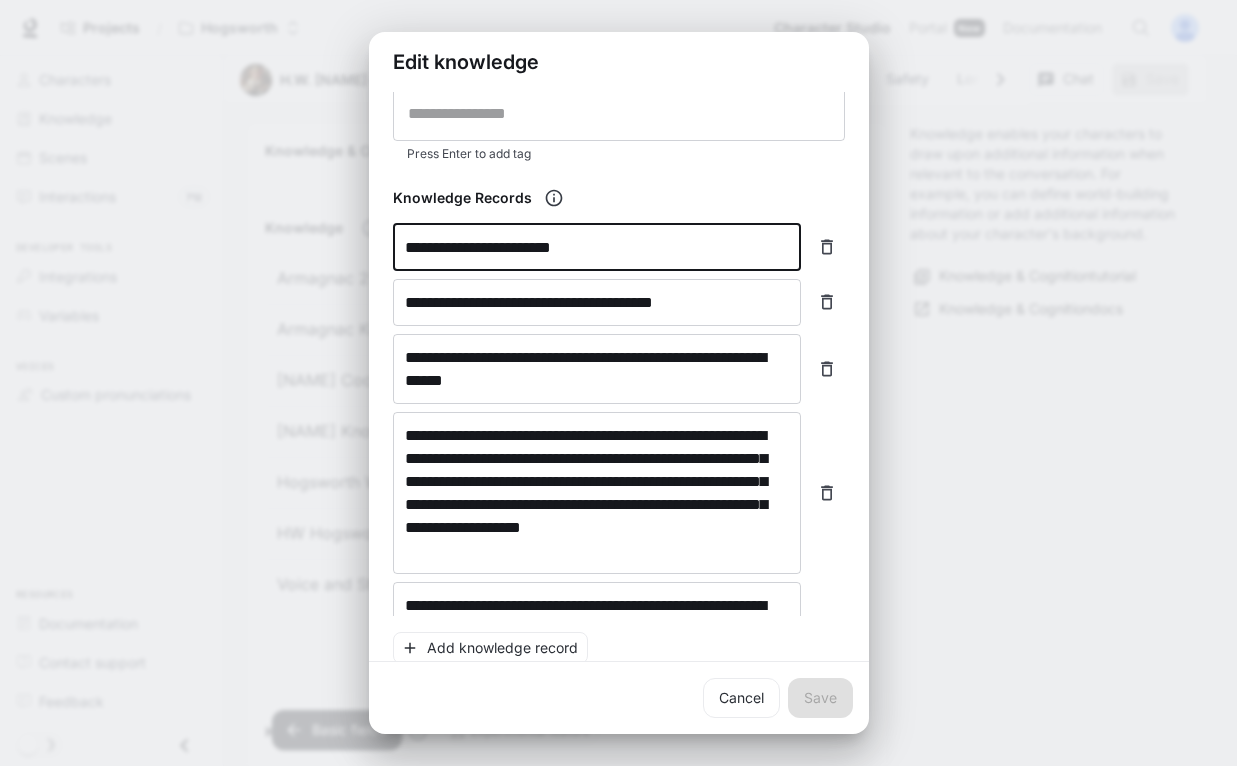 type on "**********" 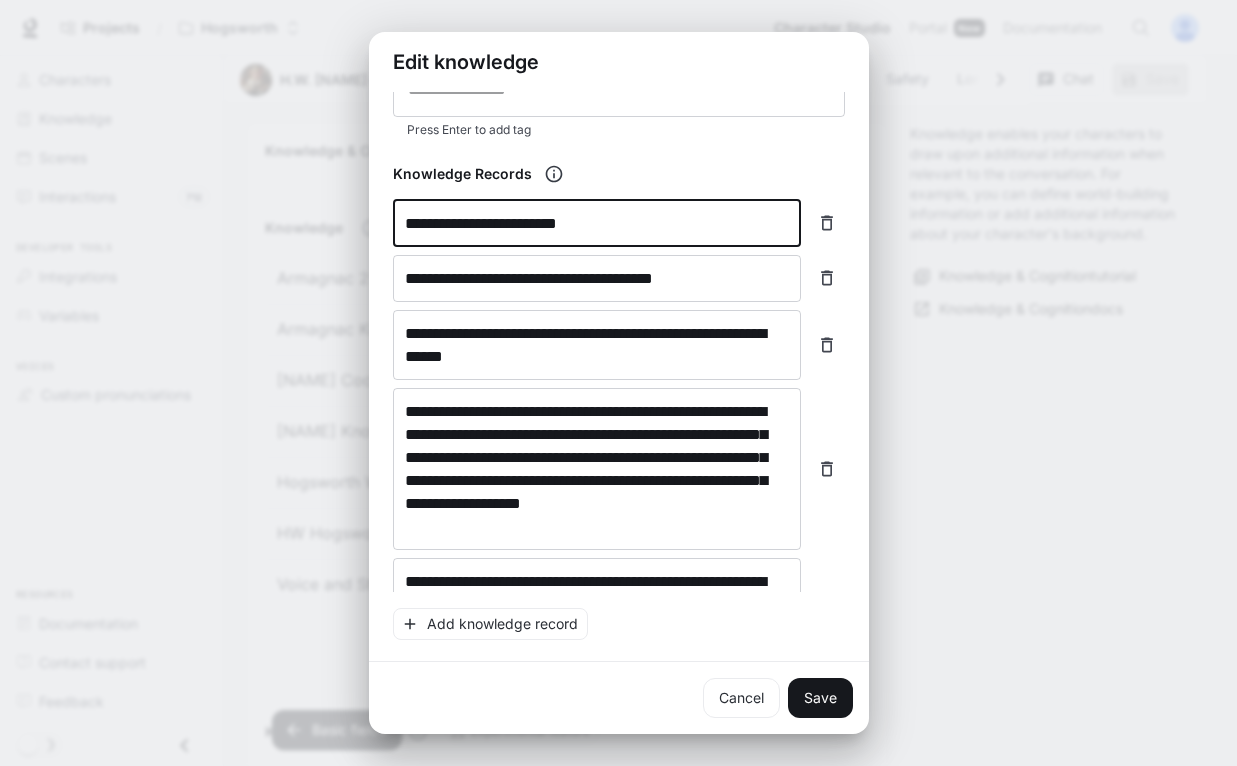scroll, scrollTop: 307, scrollLeft: 0, axis: vertical 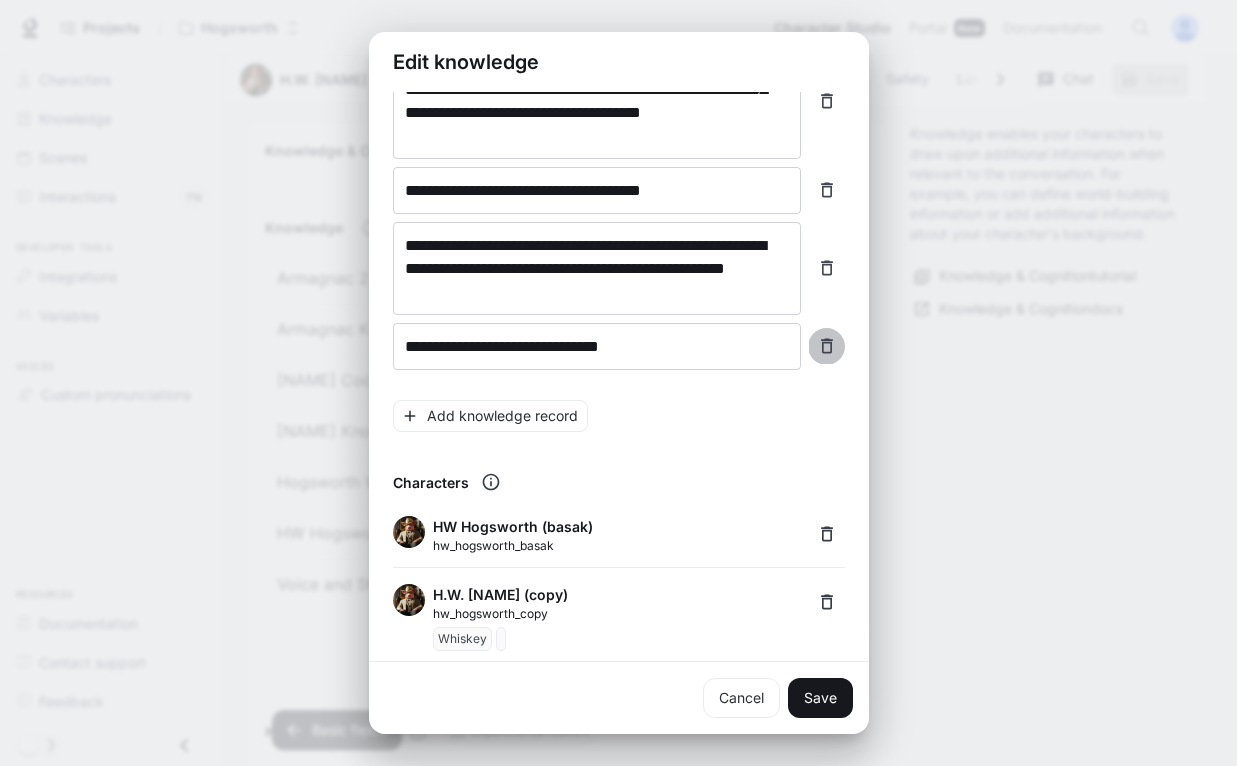 click 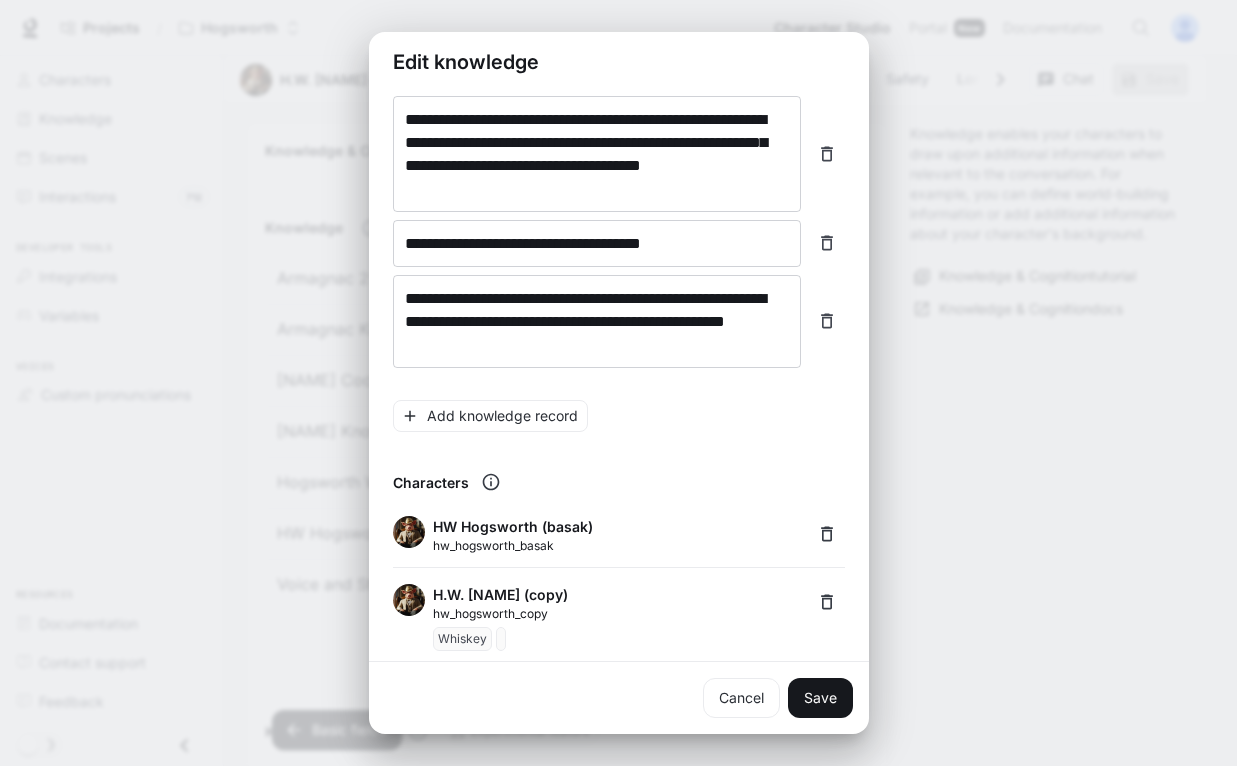 scroll, scrollTop: 1052, scrollLeft: 0, axis: vertical 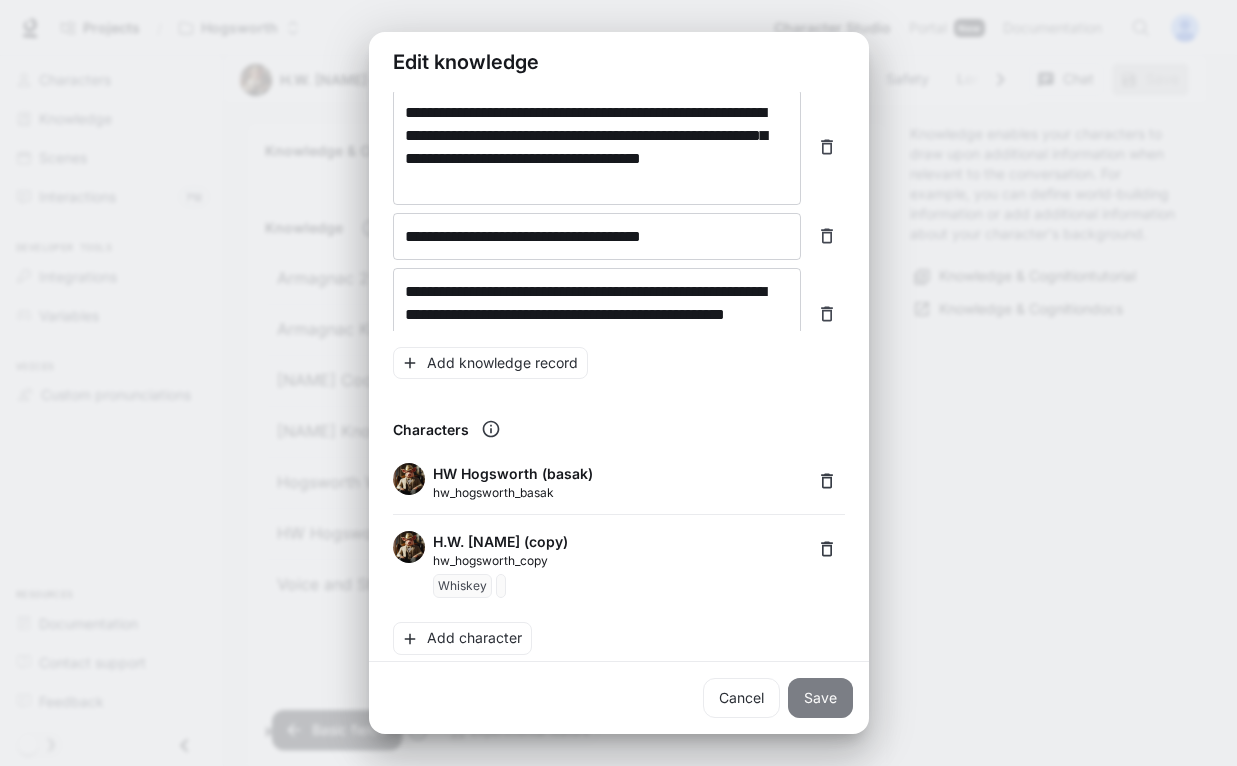drag, startPoint x: 835, startPoint y: 688, endPoint x: 827, endPoint y: 698, distance: 12.806249 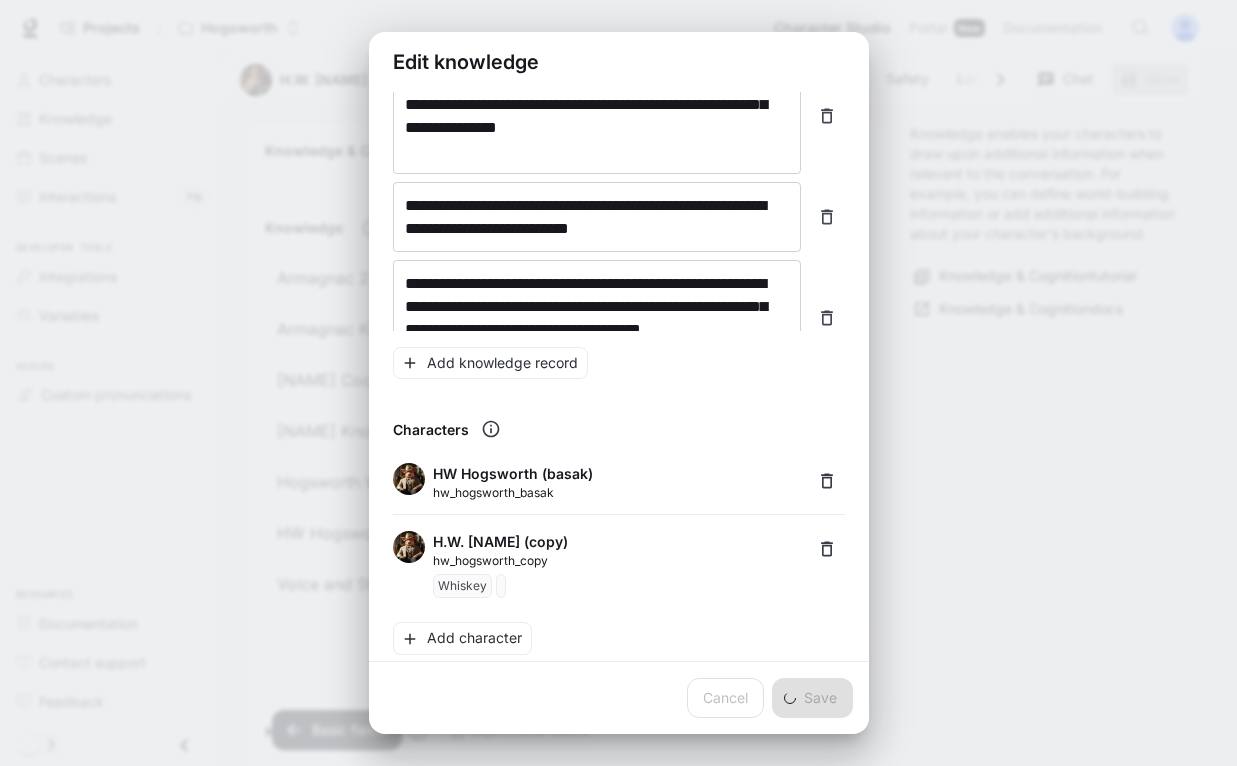 scroll, scrollTop: 1067, scrollLeft: 0, axis: vertical 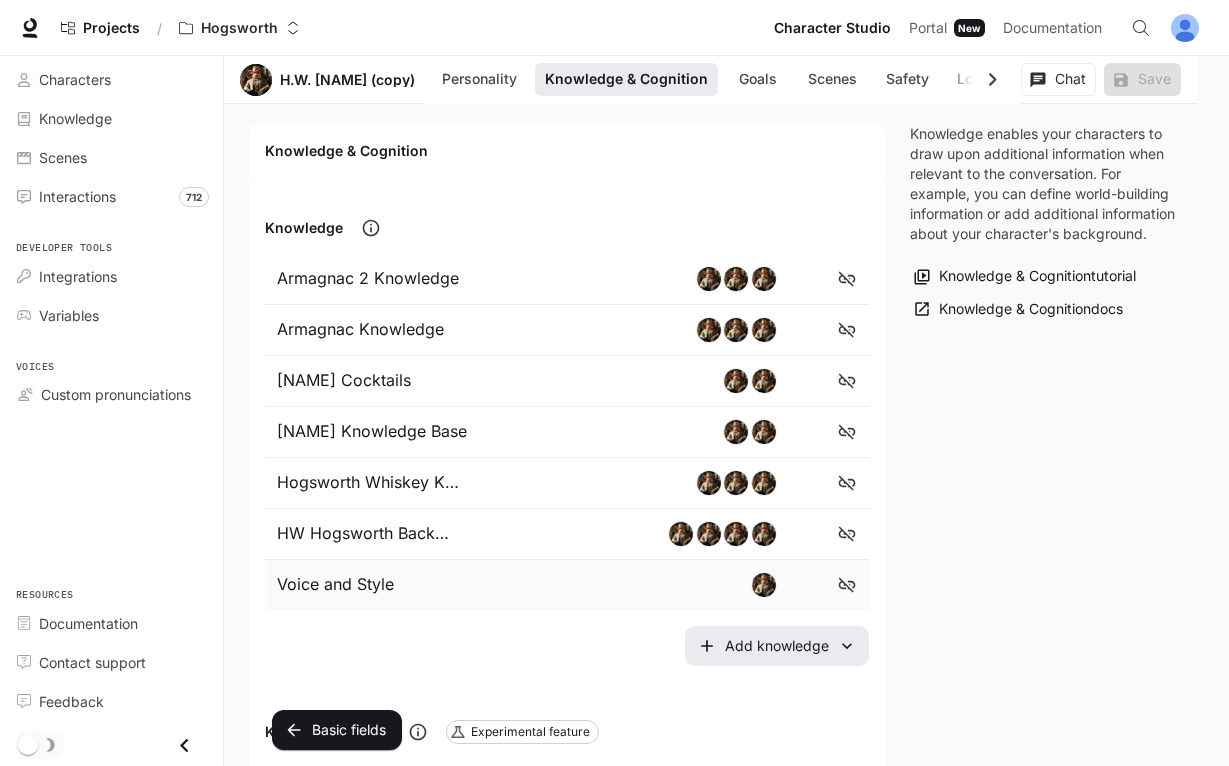 click on "Voice and Style" at bounding box center [385, 585] 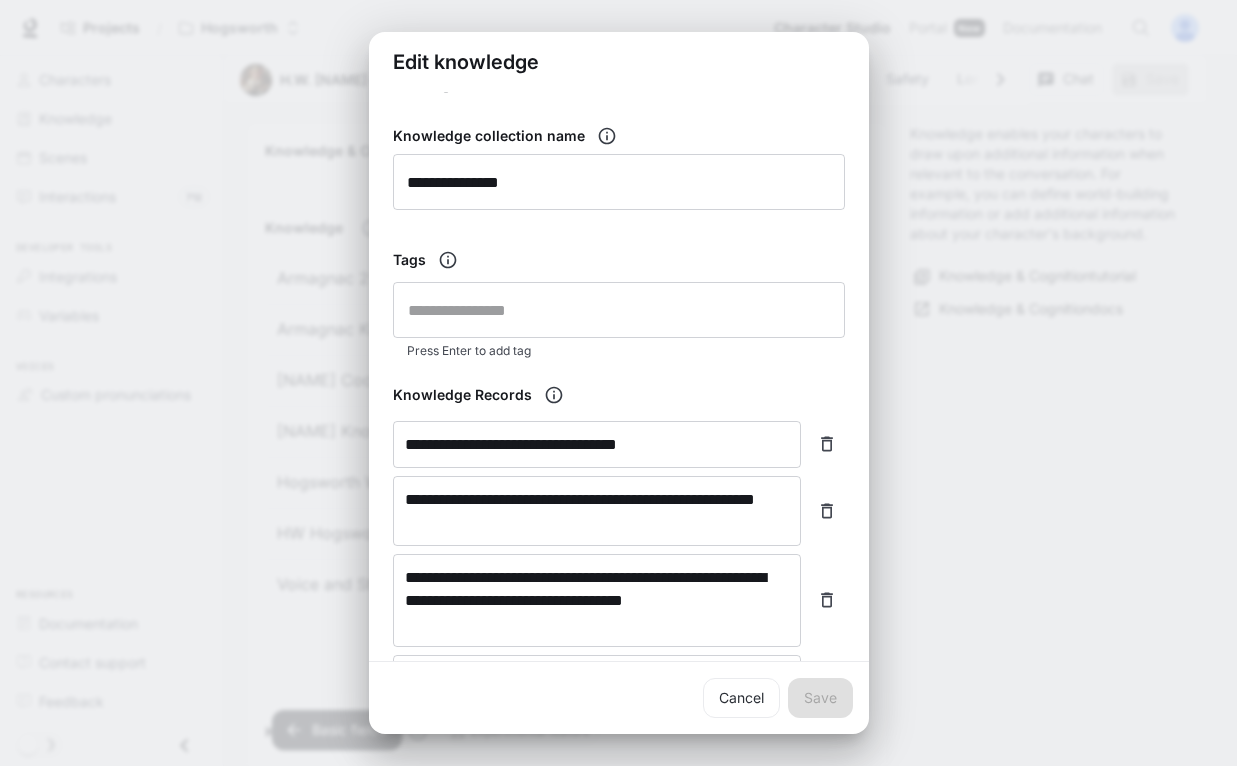 scroll, scrollTop: 196, scrollLeft: 0, axis: vertical 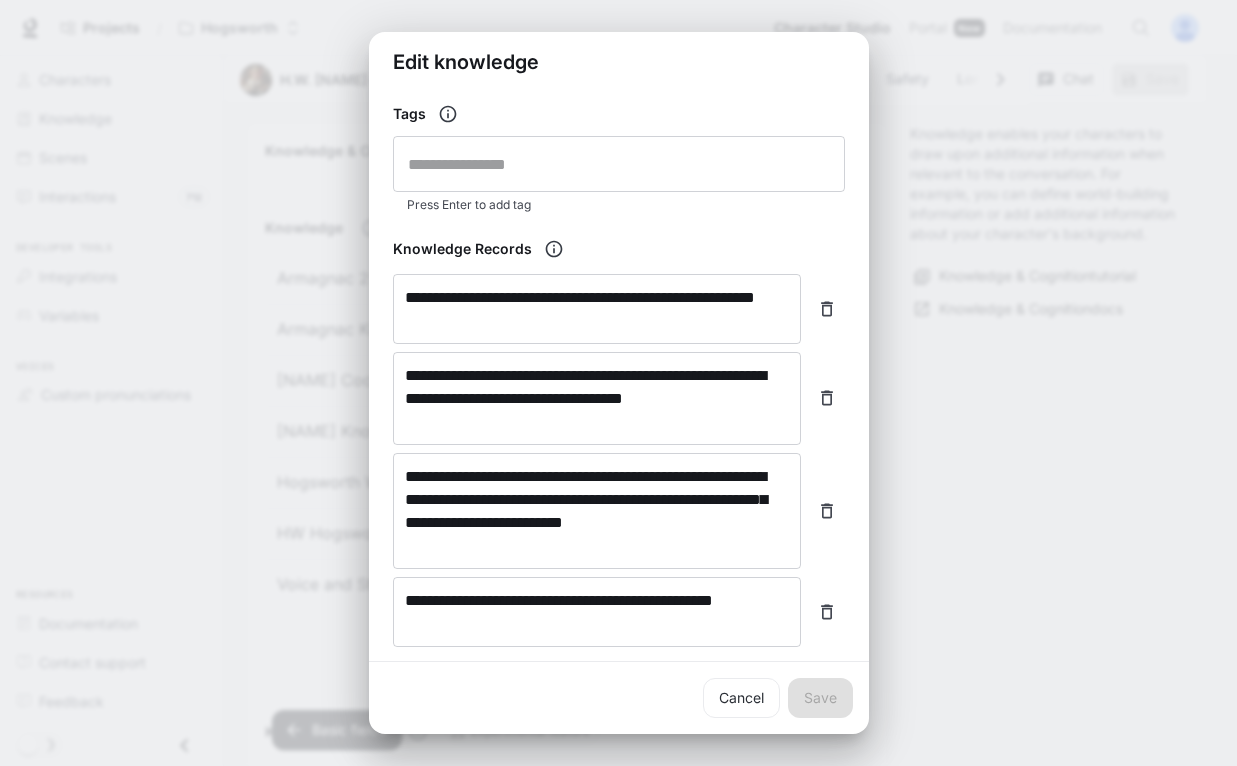 click on "**********" at bounding box center [618, 383] 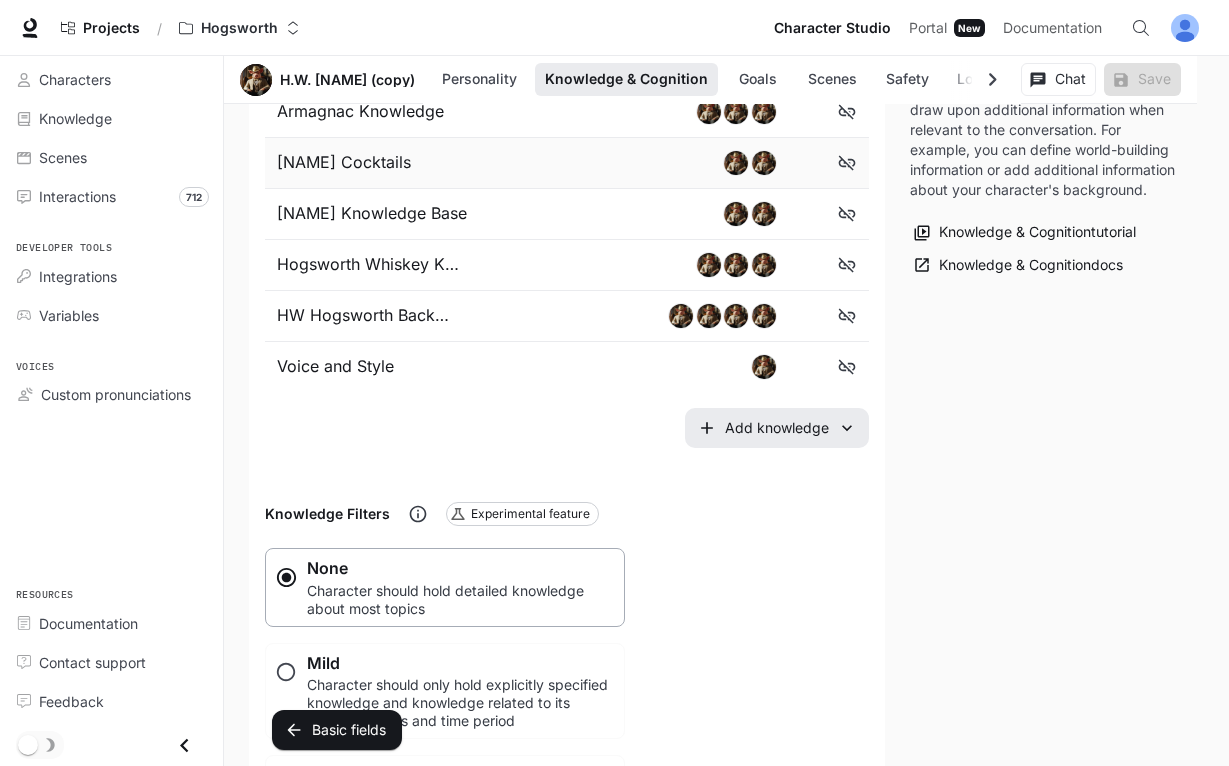 scroll, scrollTop: 1319, scrollLeft: 0, axis: vertical 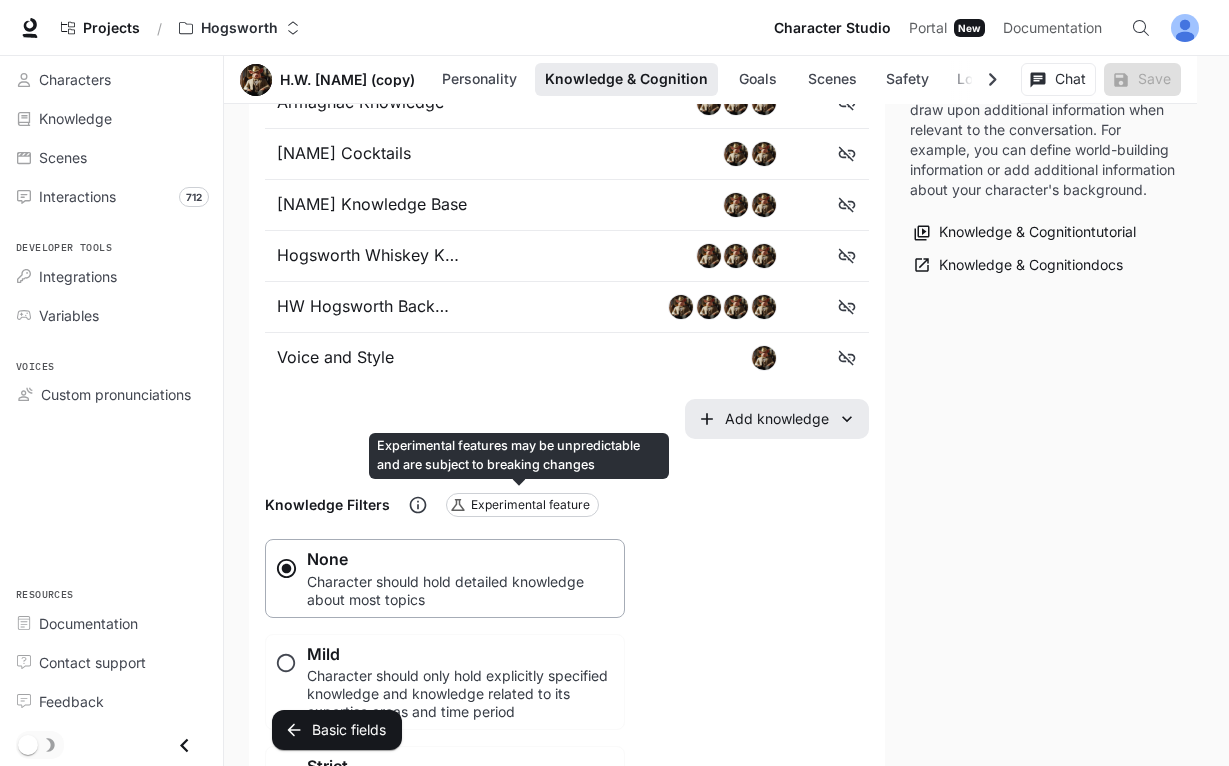click on "Experimental feature" at bounding box center (530, 505) 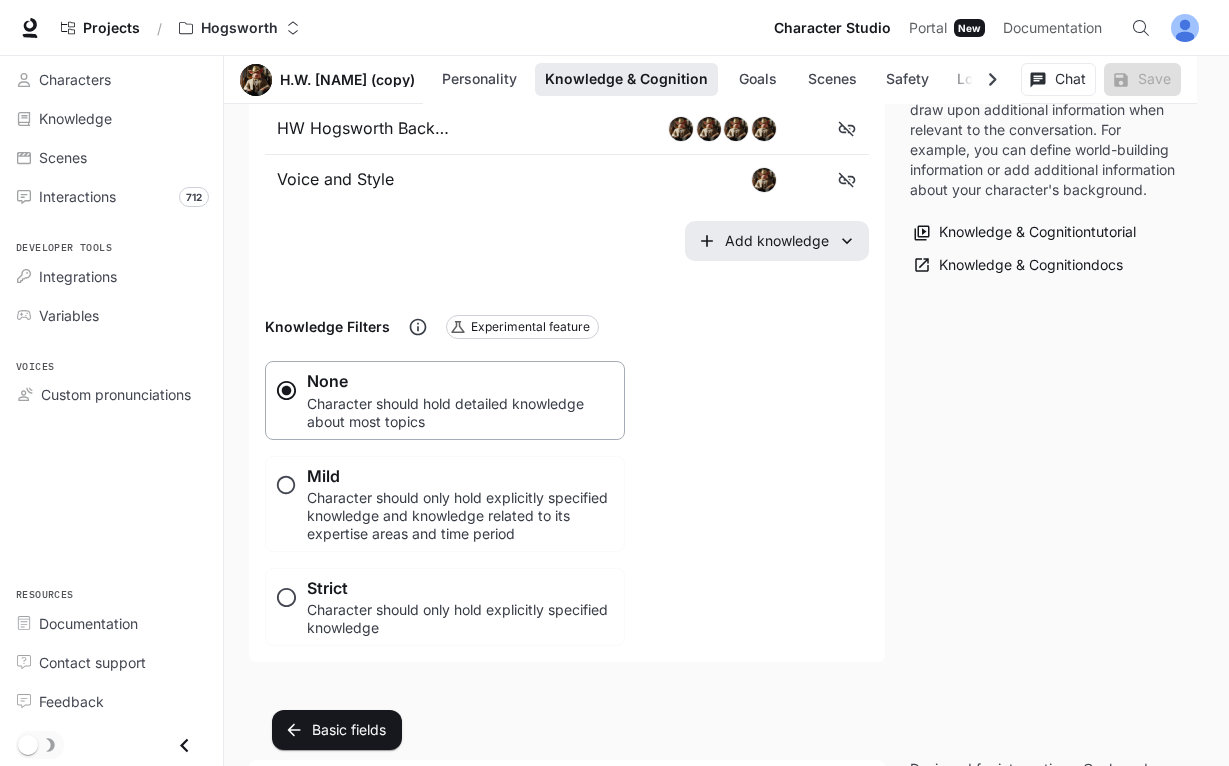 scroll, scrollTop: 1502, scrollLeft: 0, axis: vertical 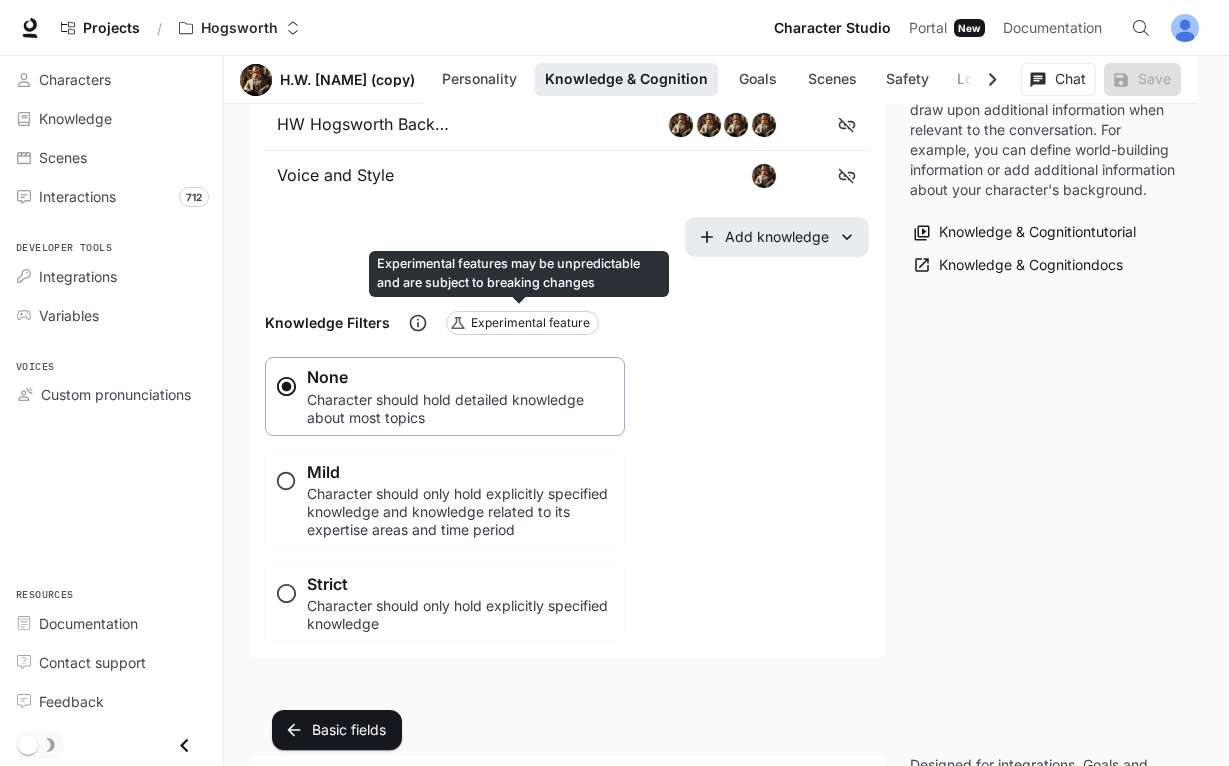 click on "Experimental feature" at bounding box center (530, 323) 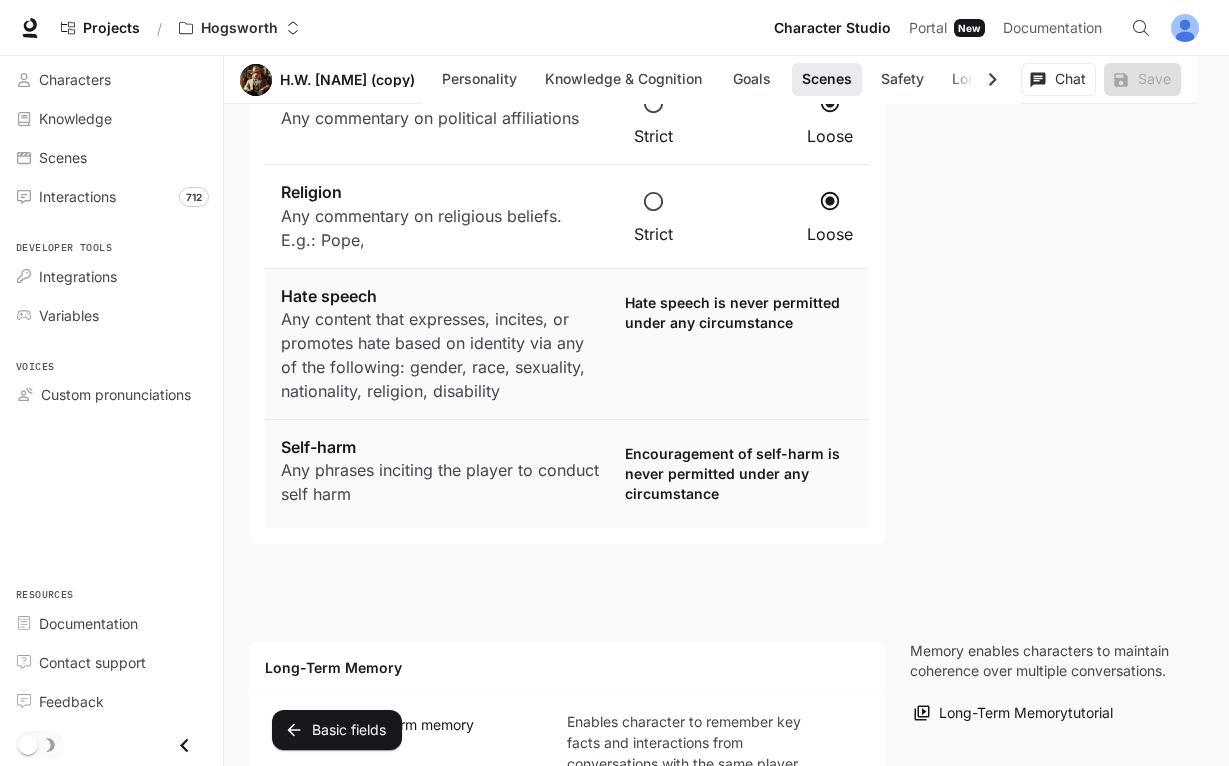 scroll, scrollTop: 3780, scrollLeft: 0, axis: vertical 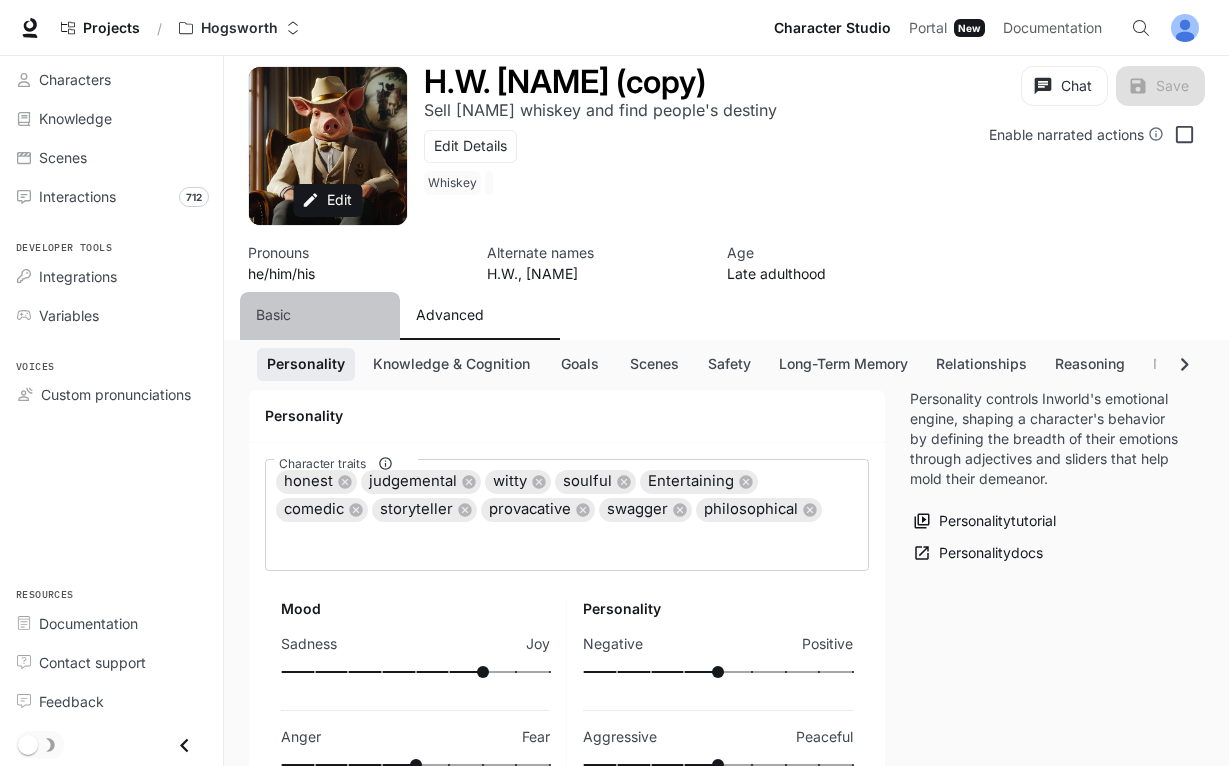 click on "Basic" at bounding box center [273, 315] 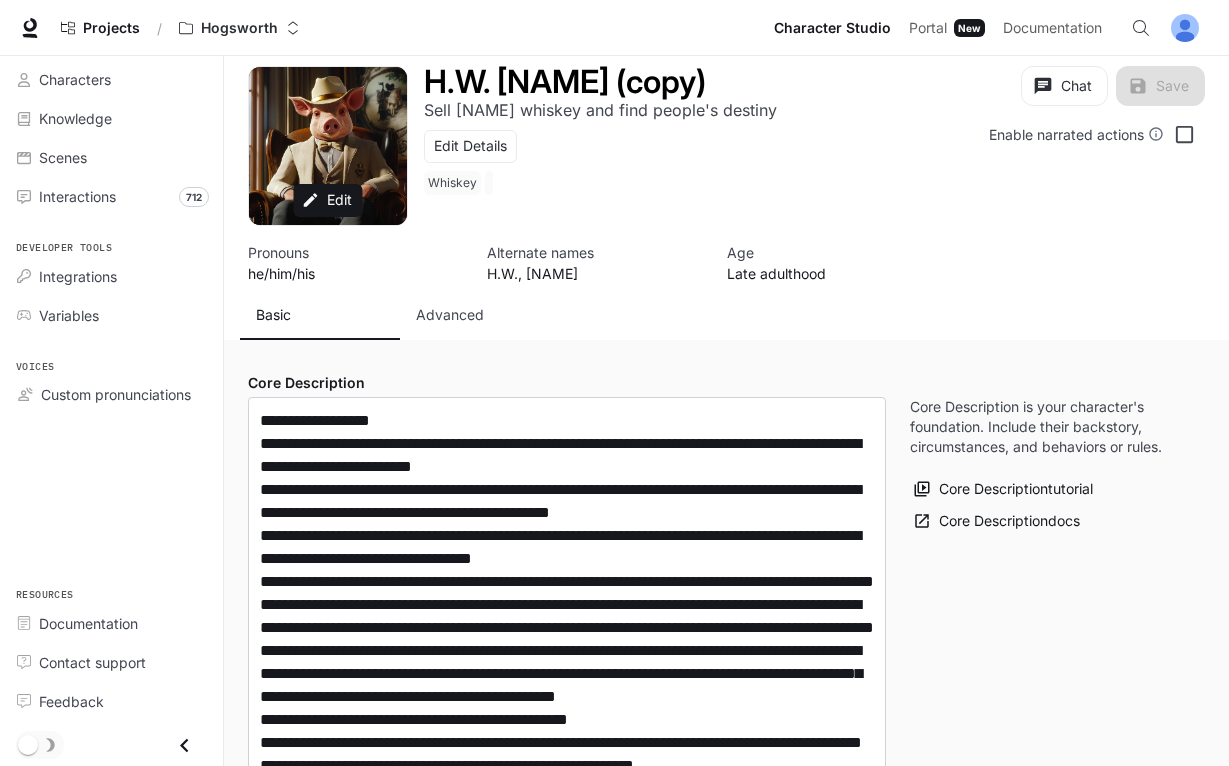 scroll, scrollTop: 0, scrollLeft: 0, axis: both 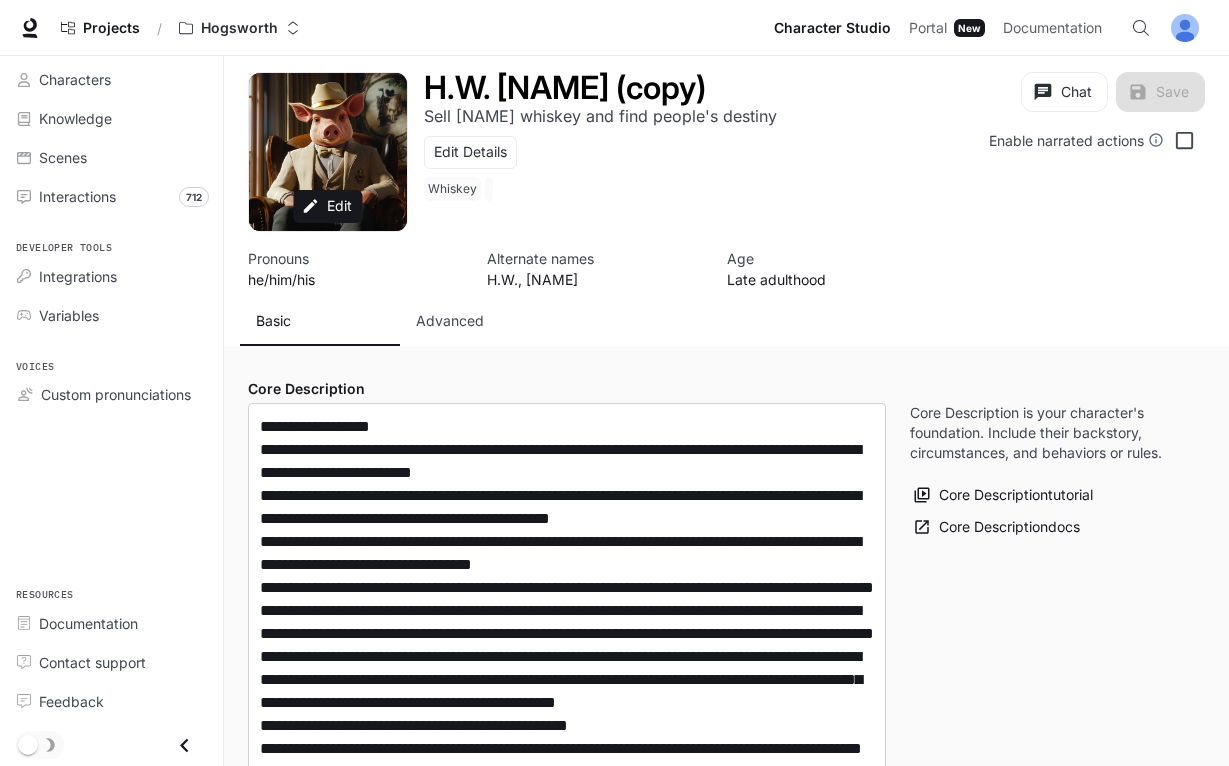 type on "**********" 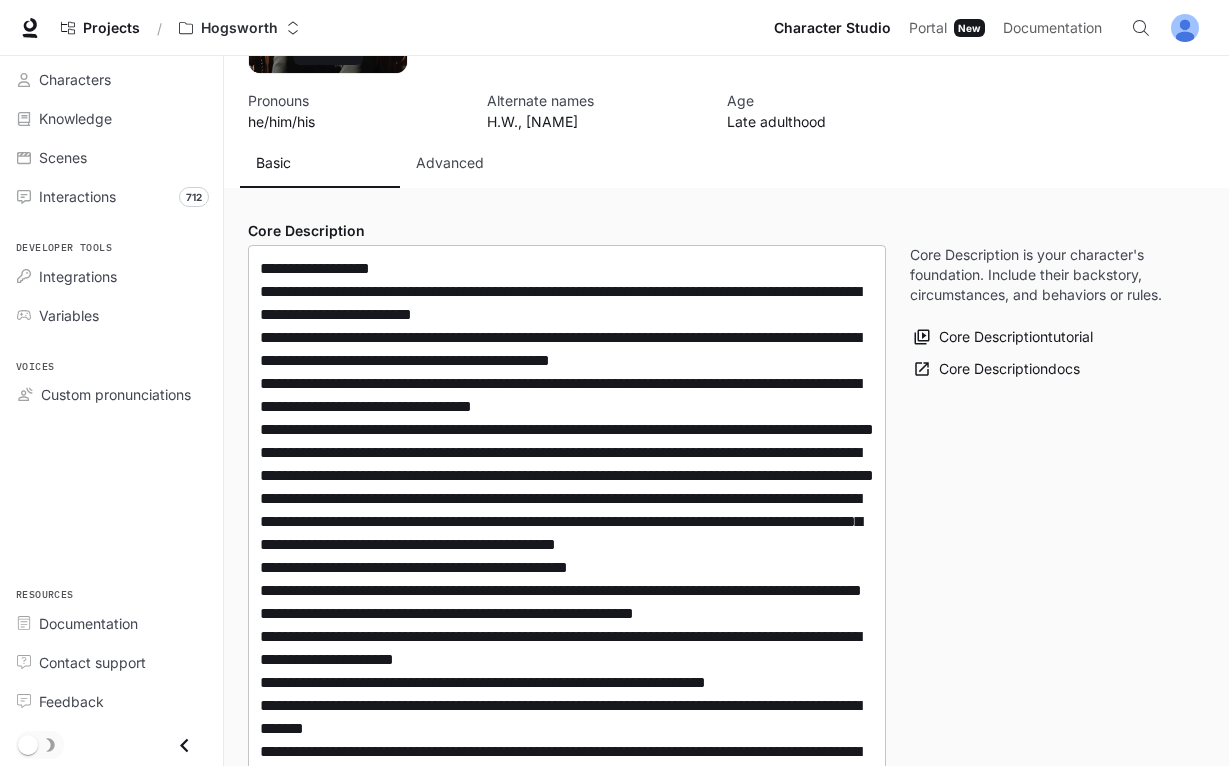 scroll, scrollTop: 160, scrollLeft: 0, axis: vertical 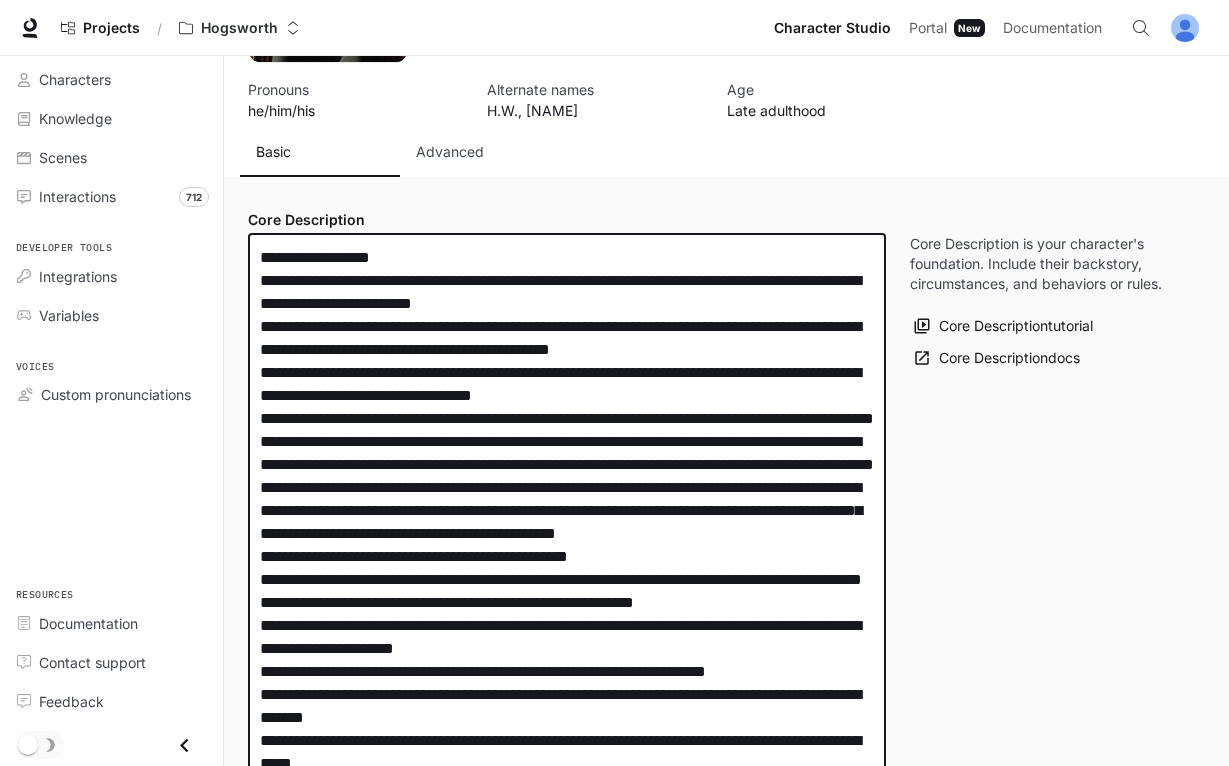 click at bounding box center [567, 614] 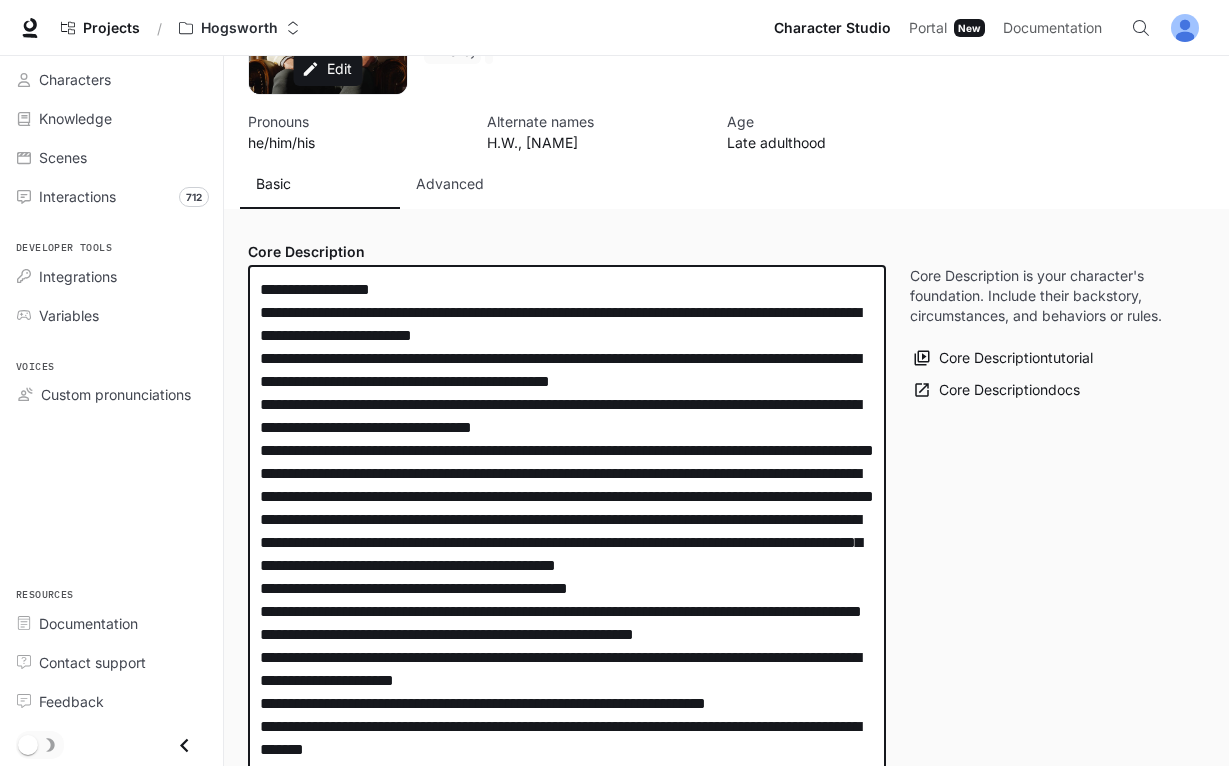scroll, scrollTop: 133, scrollLeft: 0, axis: vertical 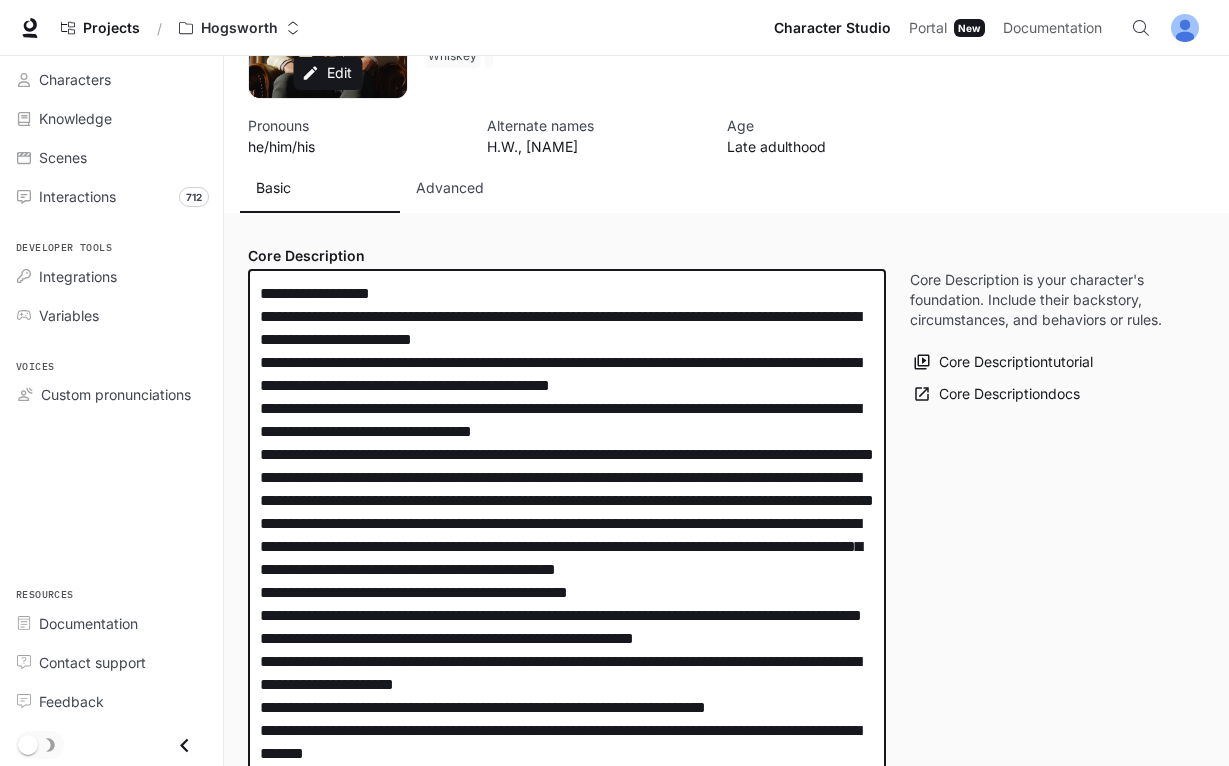 drag, startPoint x: 427, startPoint y: 406, endPoint x: 521, endPoint y: 401, distance: 94.13288 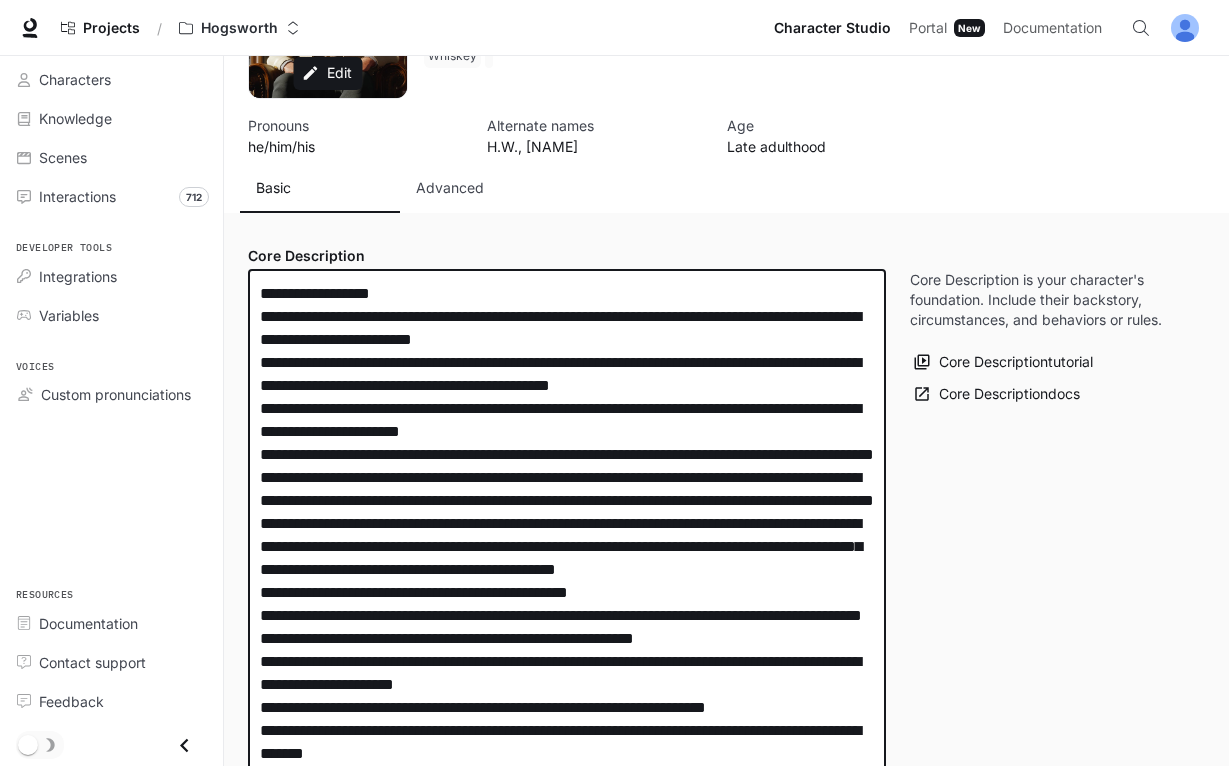 drag, startPoint x: 823, startPoint y: 399, endPoint x: 831, endPoint y: 379, distance: 21.540659 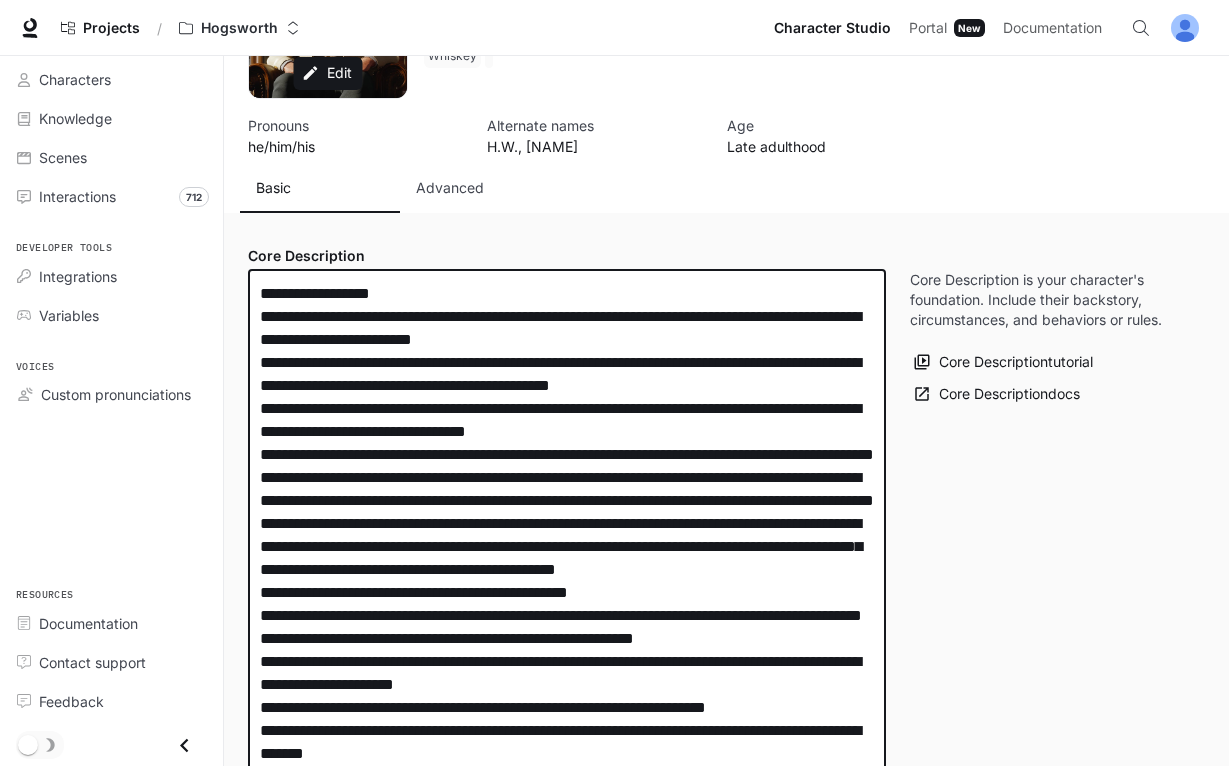 drag, startPoint x: 310, startPoint y: 430, endPoint x: 332, endPoint y: 428, distance: 22.090721 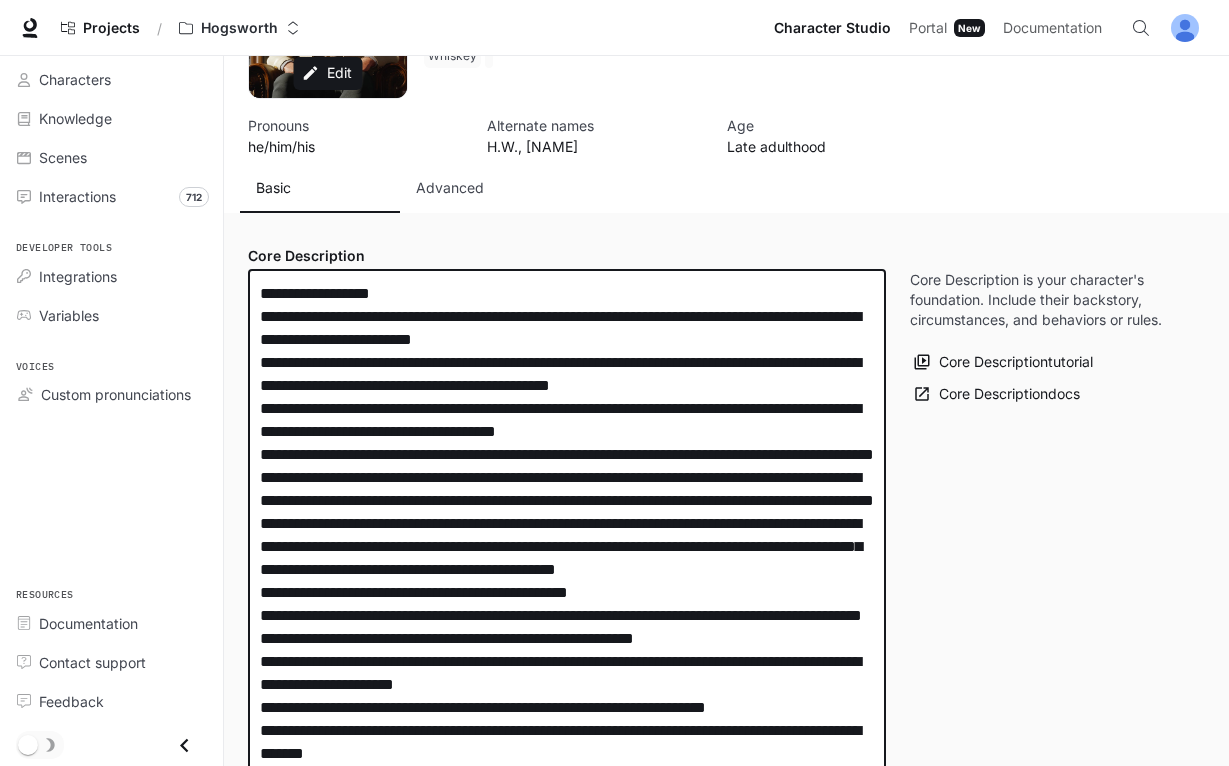 click at bounding box center [567, 650] 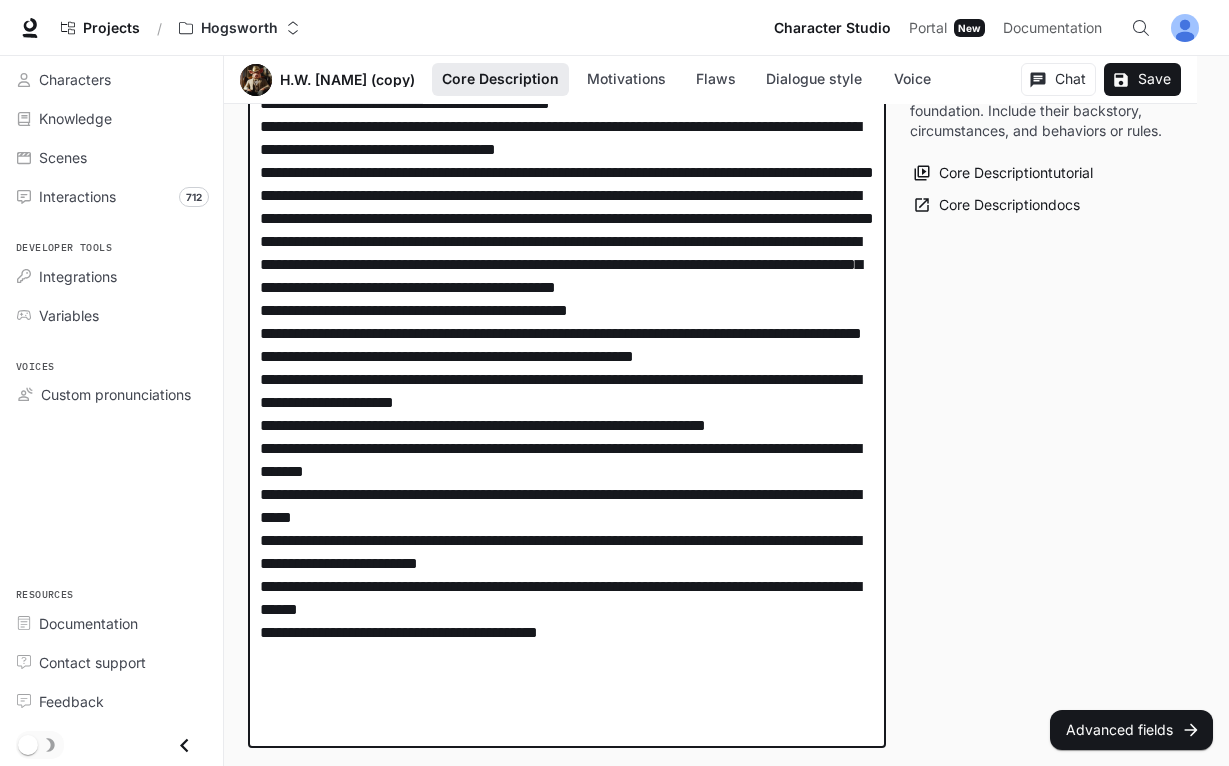 scroll, scrollTop: 424, scrollLeft: 0, axis: vertical 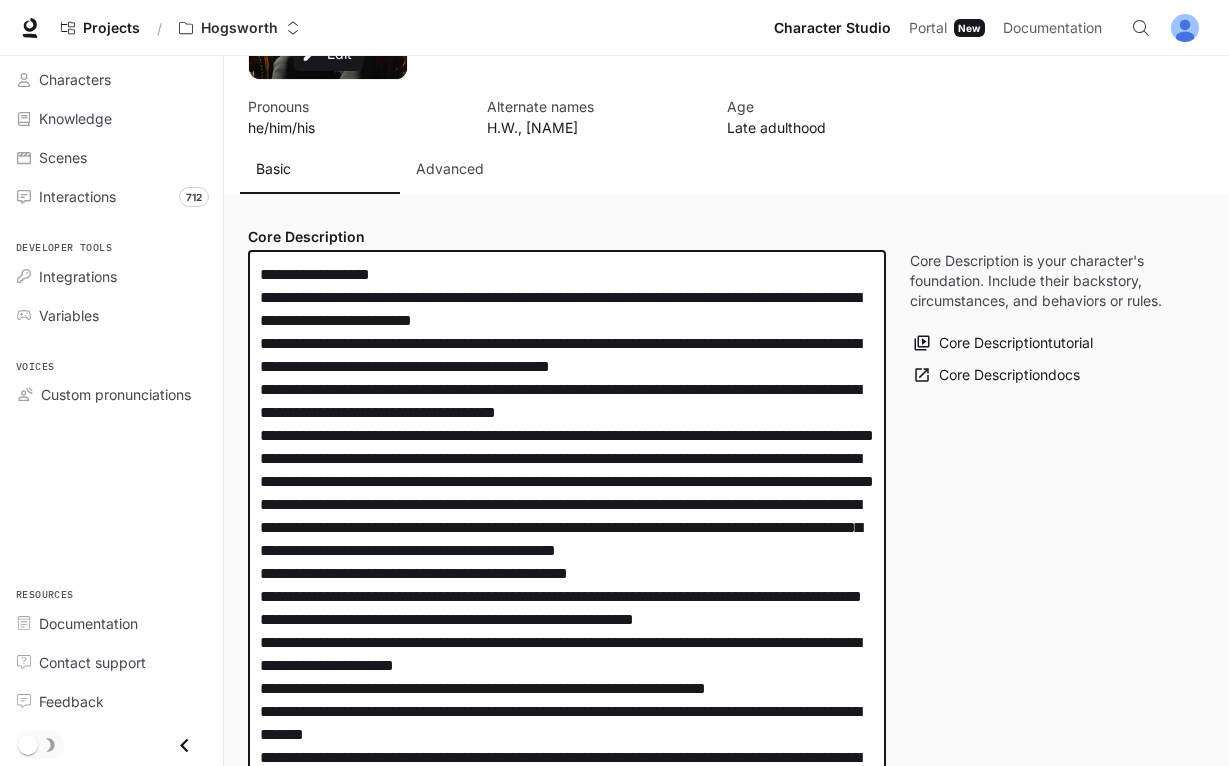 drag, startPoint x: 660, startPoint y: 718, endPoint x: 229, endPoint y: 263, distance: 626.72644 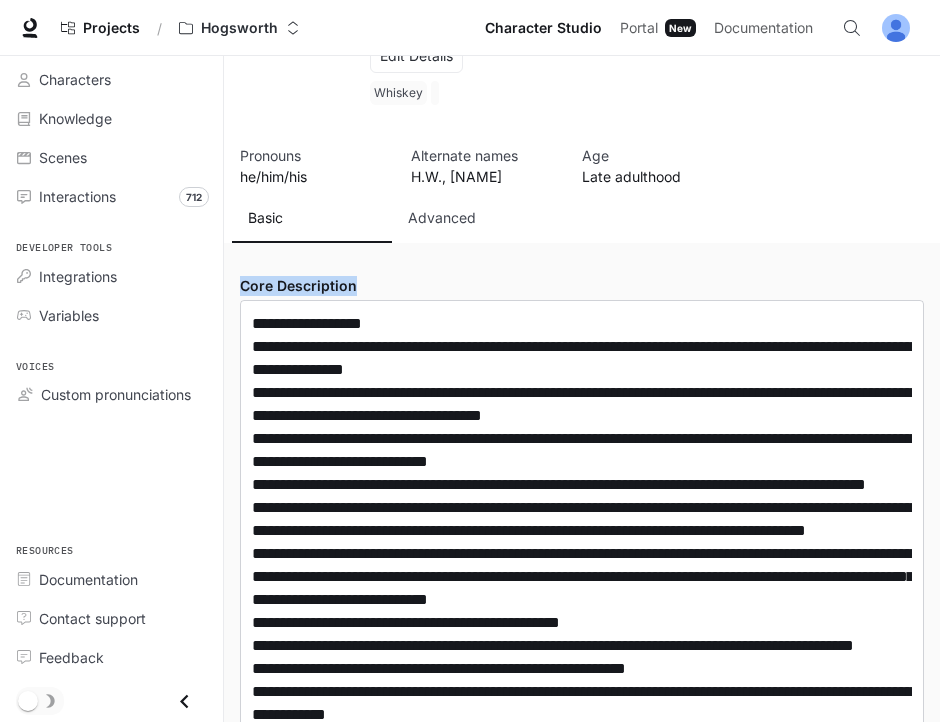drag, startPoint x: 356, startPoint y: 286, endPoint x: 242, endPoint y: 271, distance: 114.982605 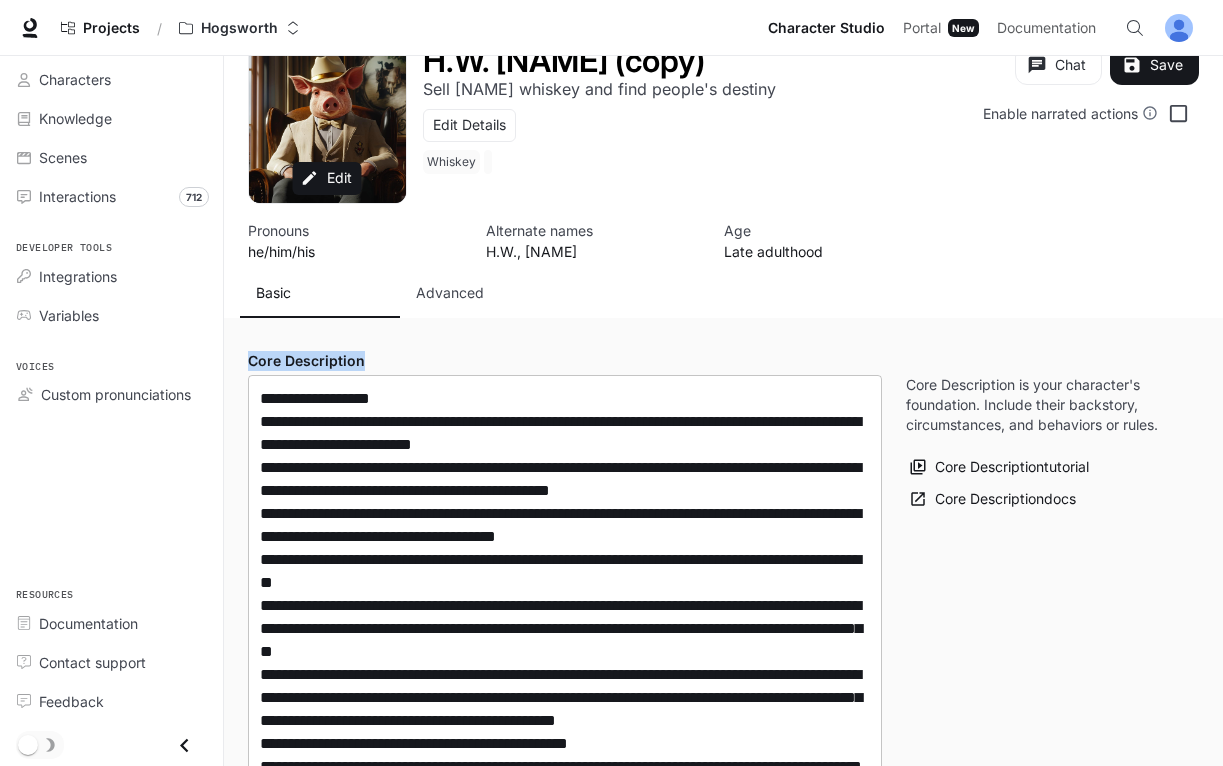 scroll, scrollTop: 0, scrollLeft: 0, axis: both 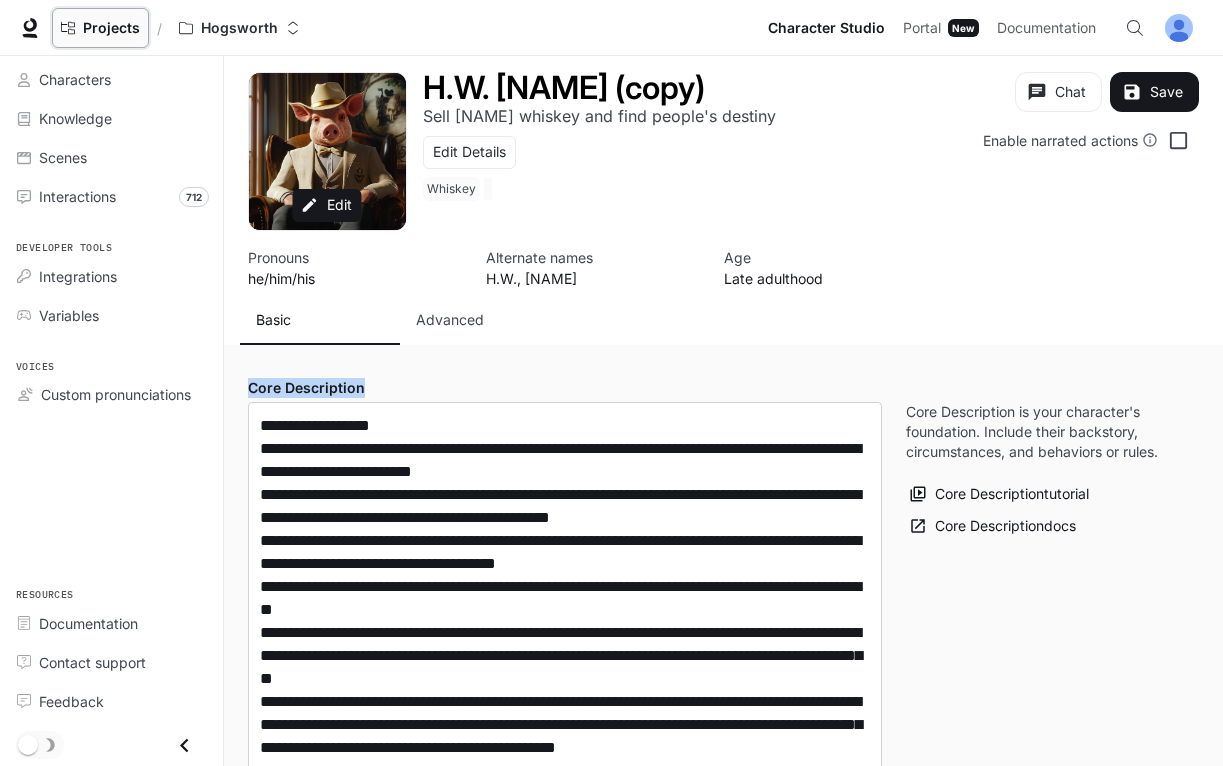 click on "Projects" at bounding box center (111, 28) 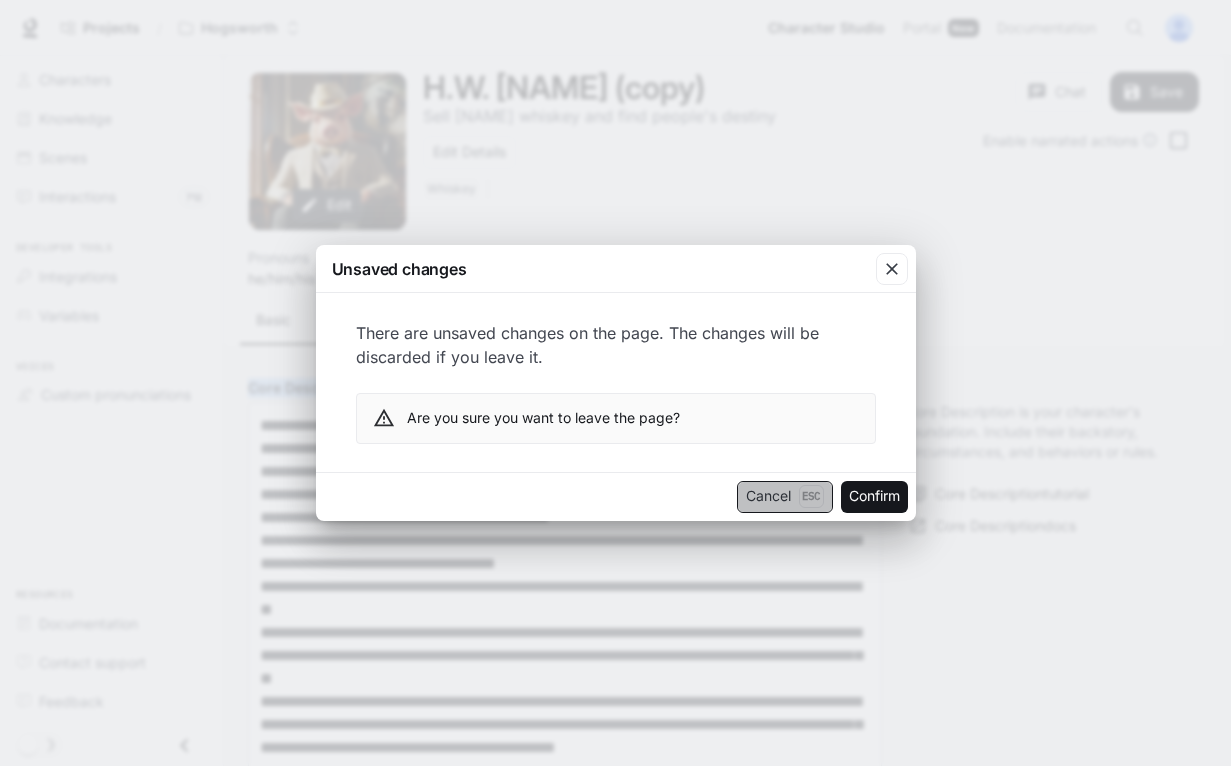 click on "Cancel Esc" at bounding box center (785, 497) 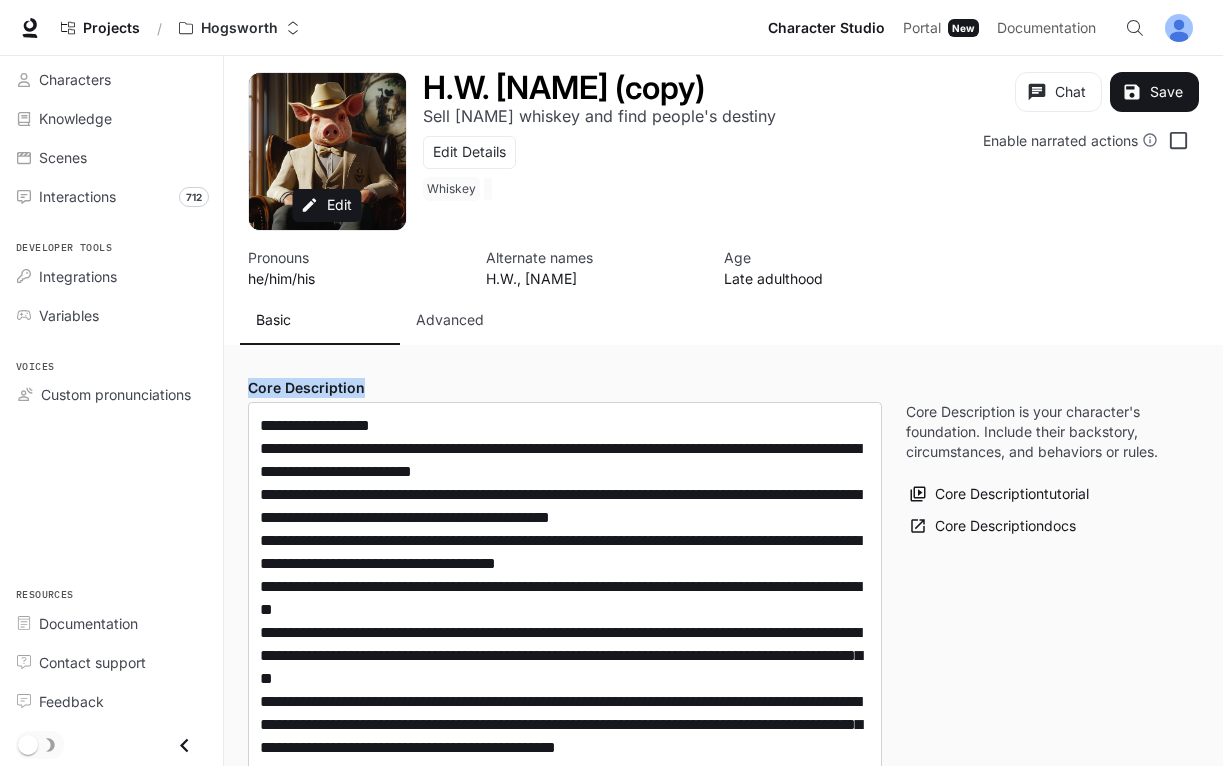 click on "Save" at bounding box center [1154, 92] 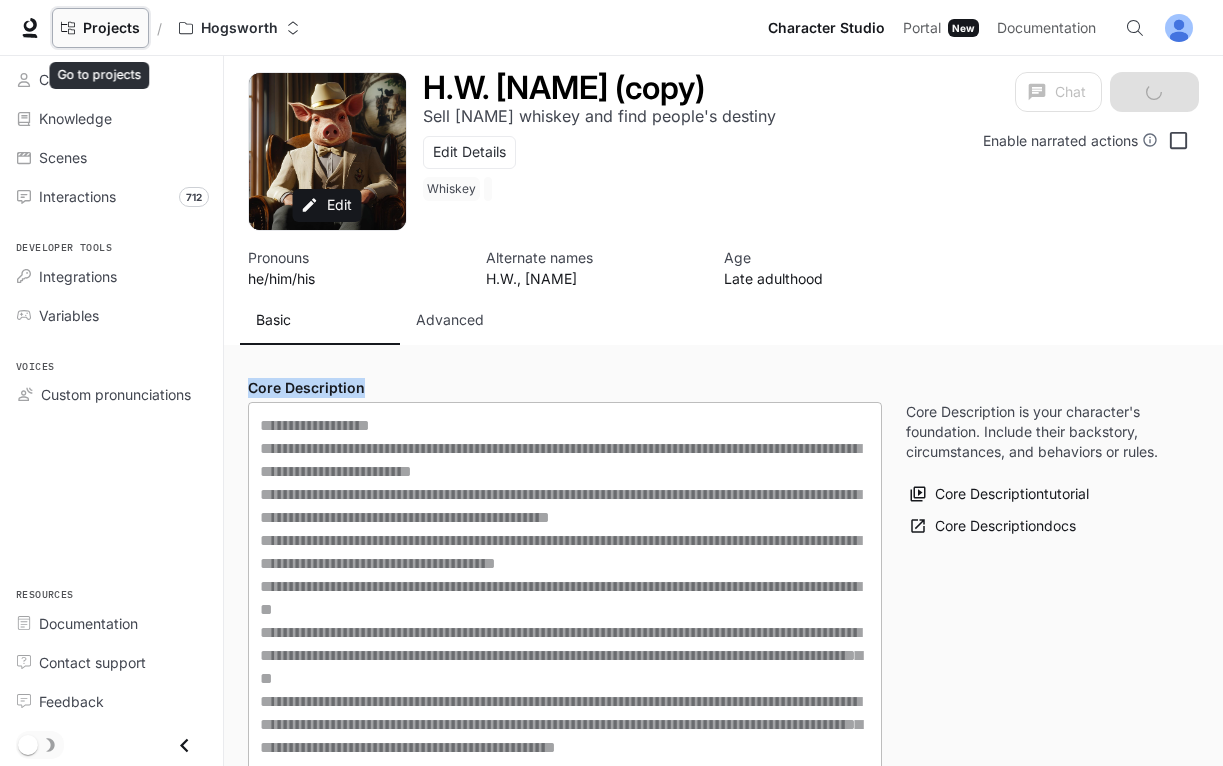 click on "Projects" at bounding box center (111, 28) 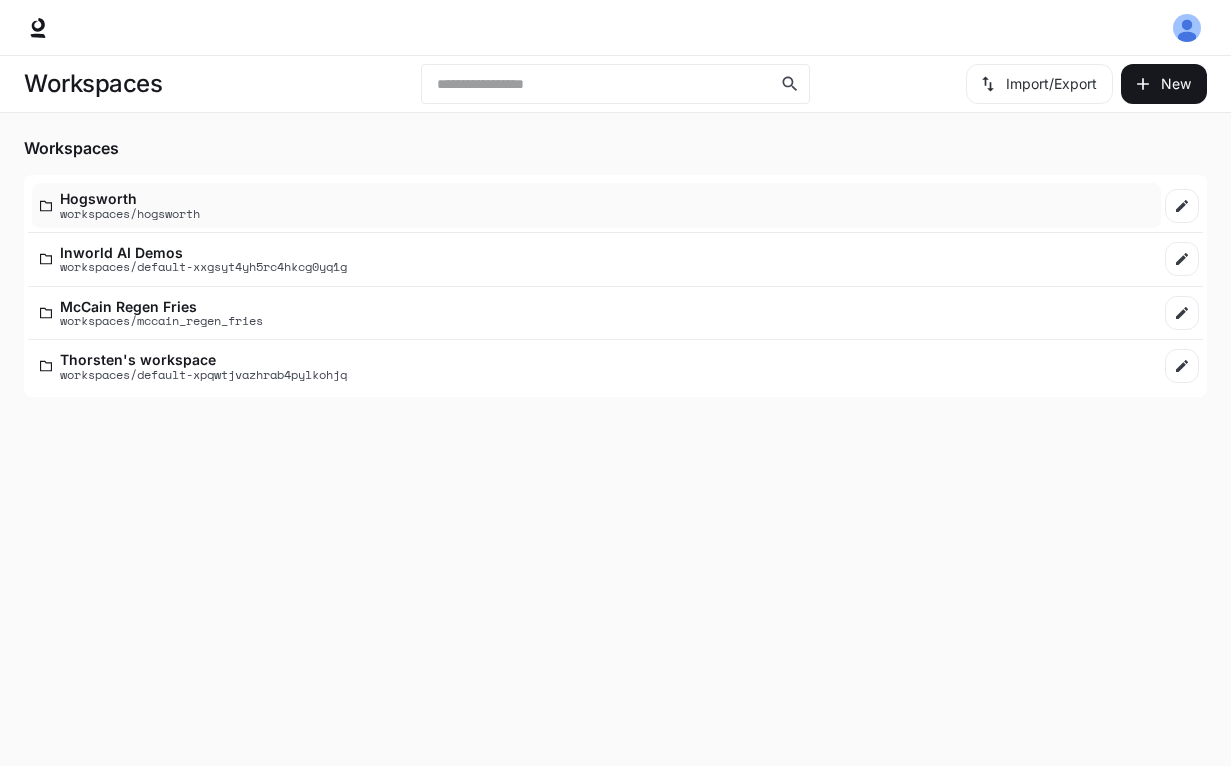 click on "Hogsworth" at bounding box center (130, 198) 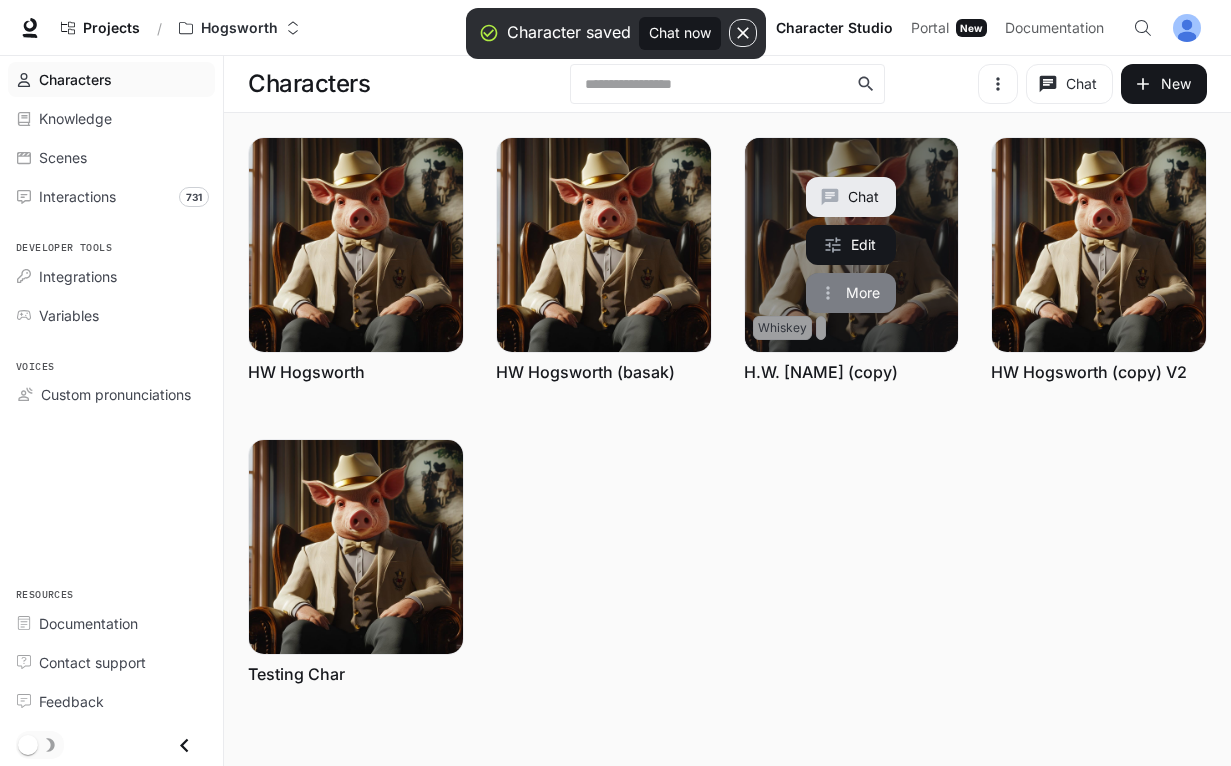 click on "More" at bounding box center [851, 293] 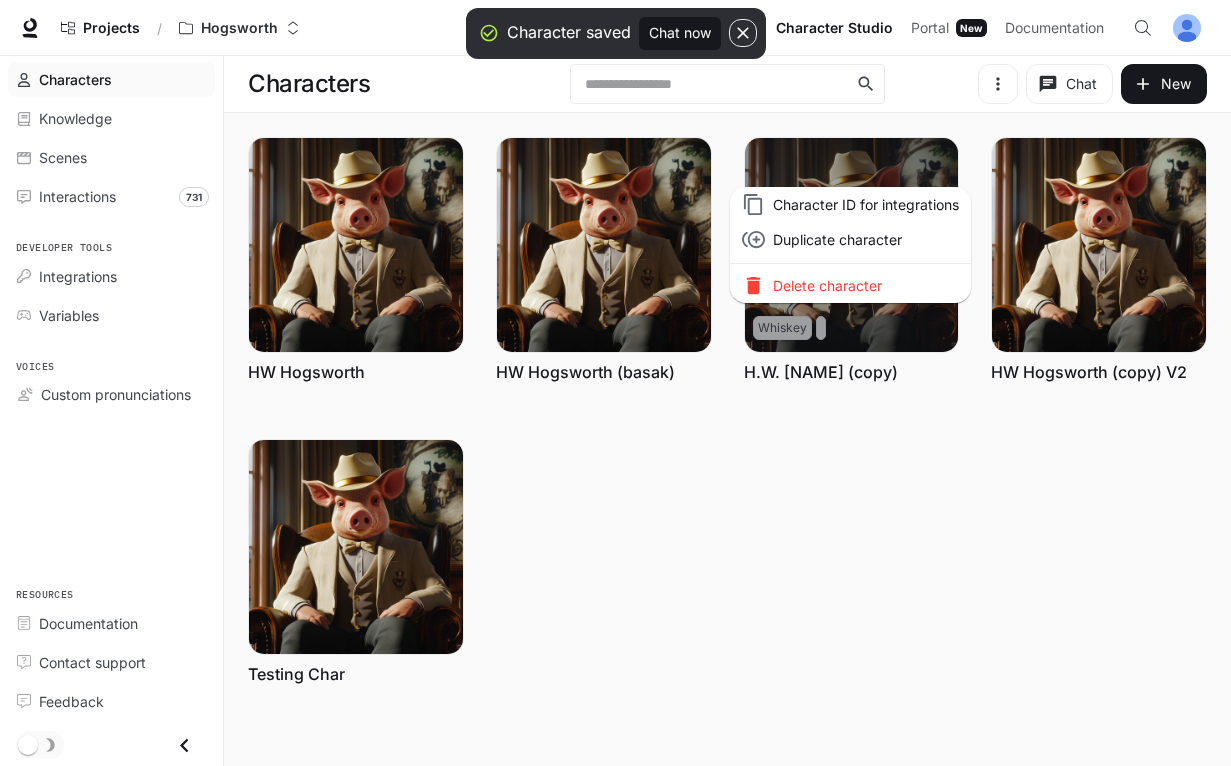click on "Duplicate character" at bounding box center (866, 239) 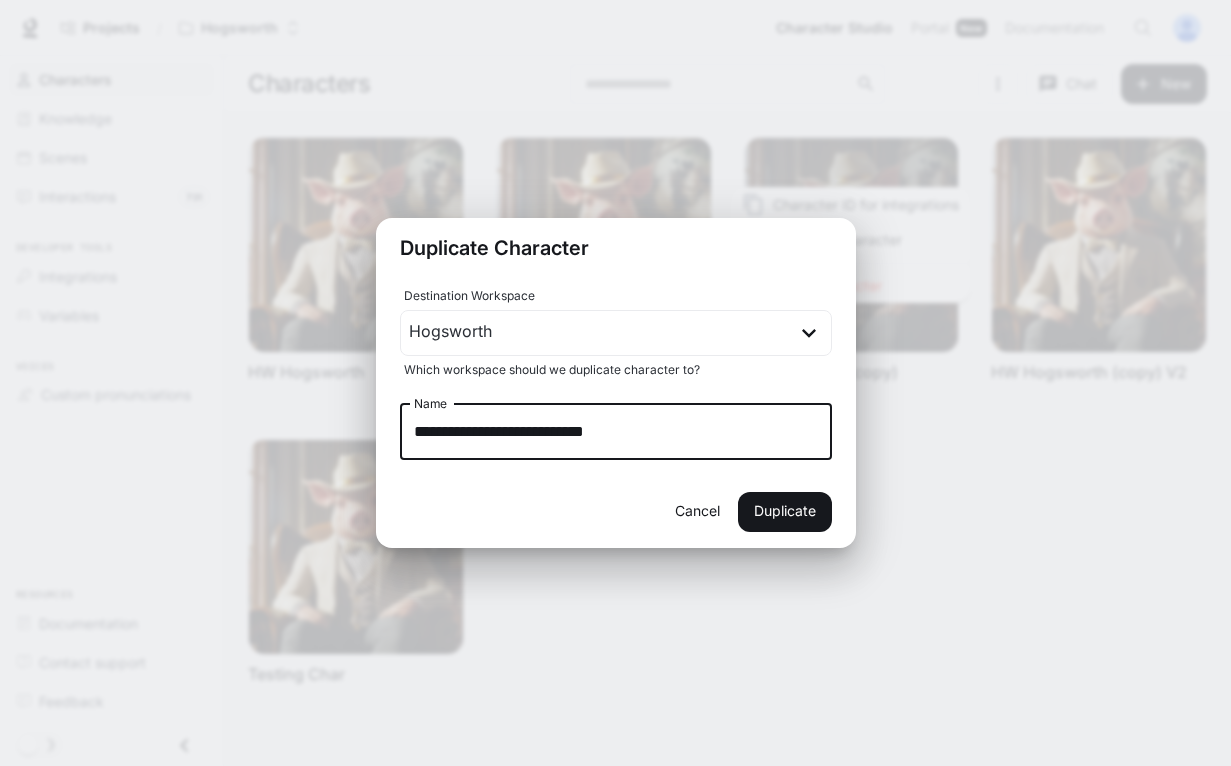 click on "**********" at bounding box center (616, 432) 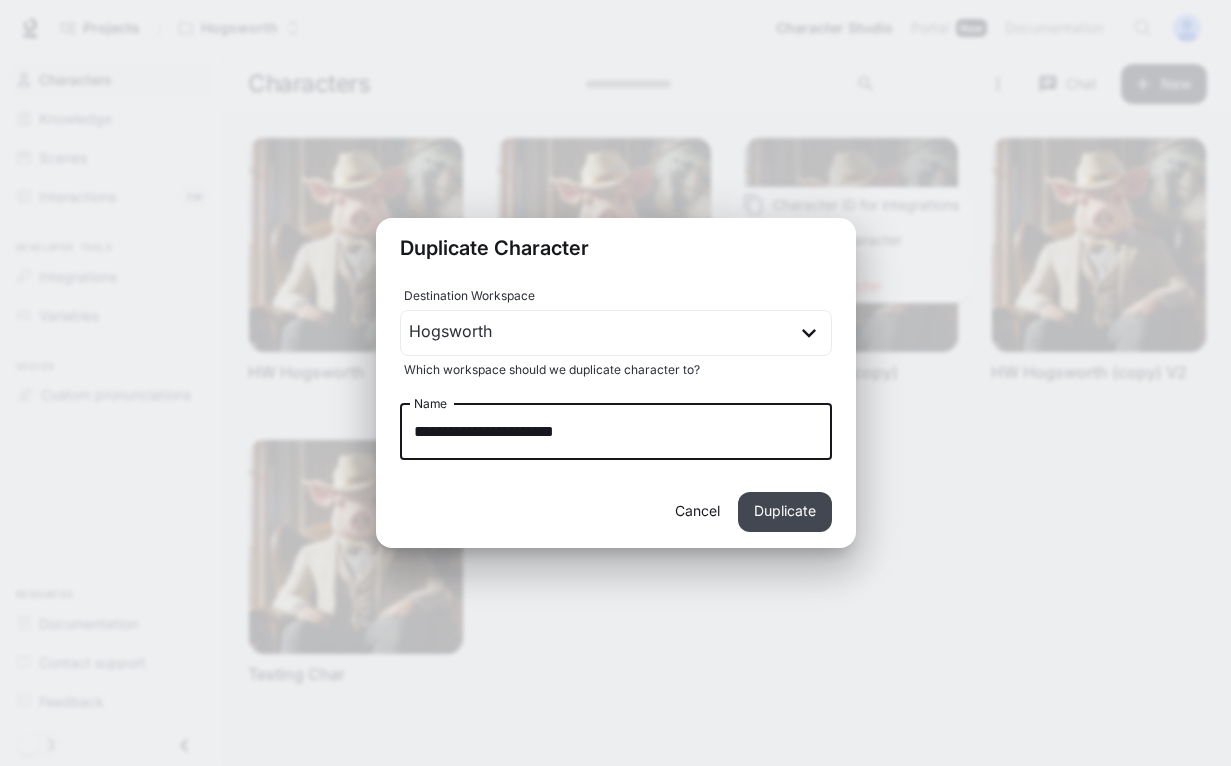 type on "**********" 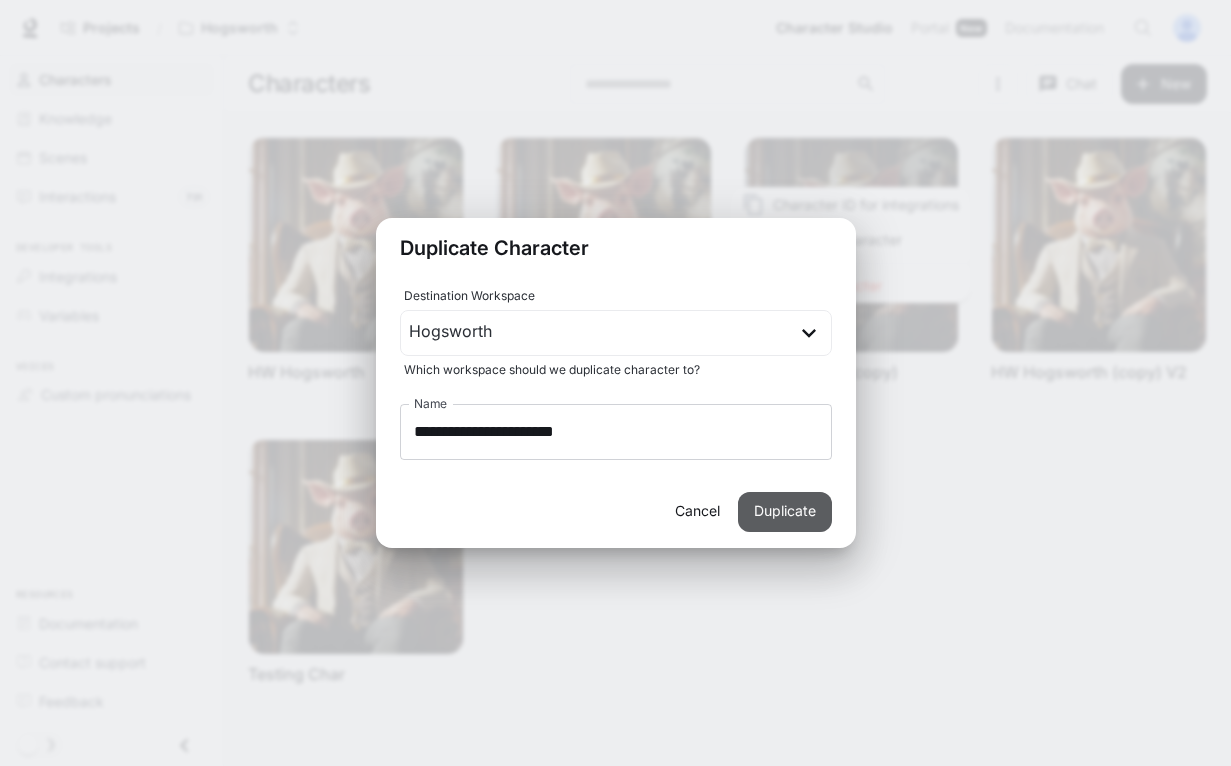 click on "Duplicate" at bounding box center (785, 512) 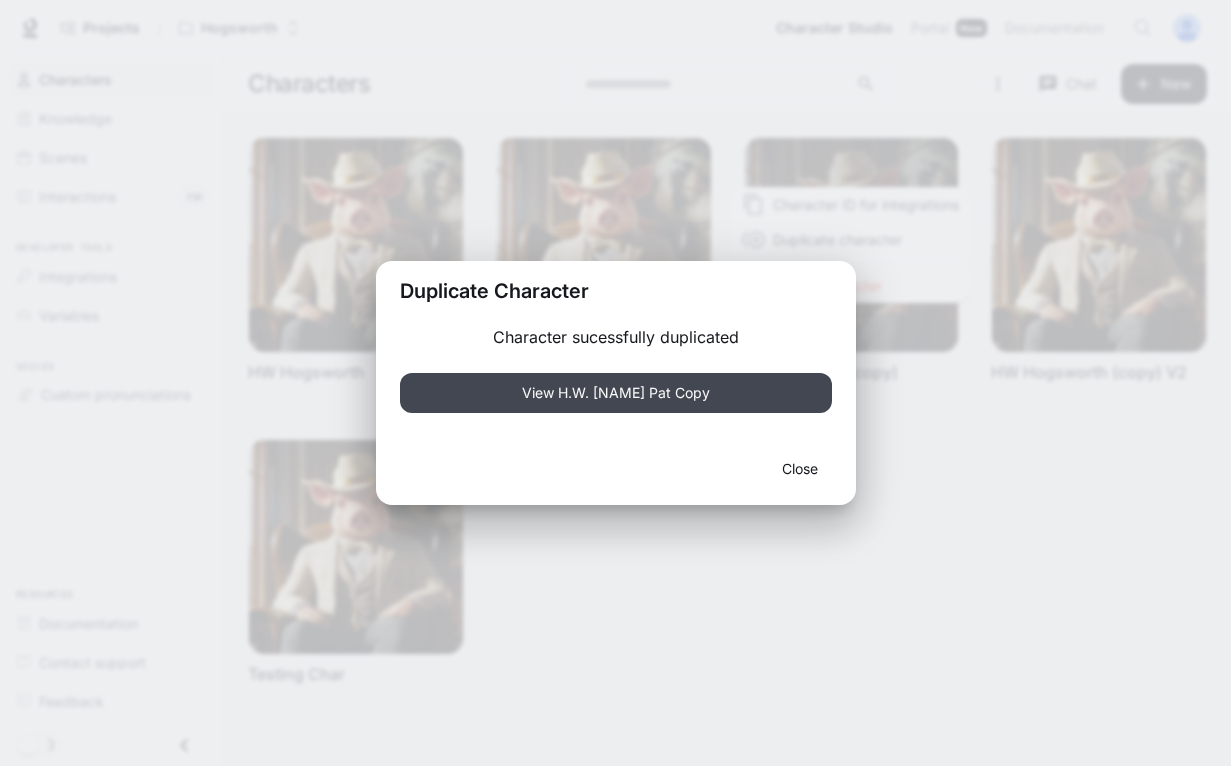 click on "View H.W. Hogsworth Pat Copy" at bounding box center (616, 393) 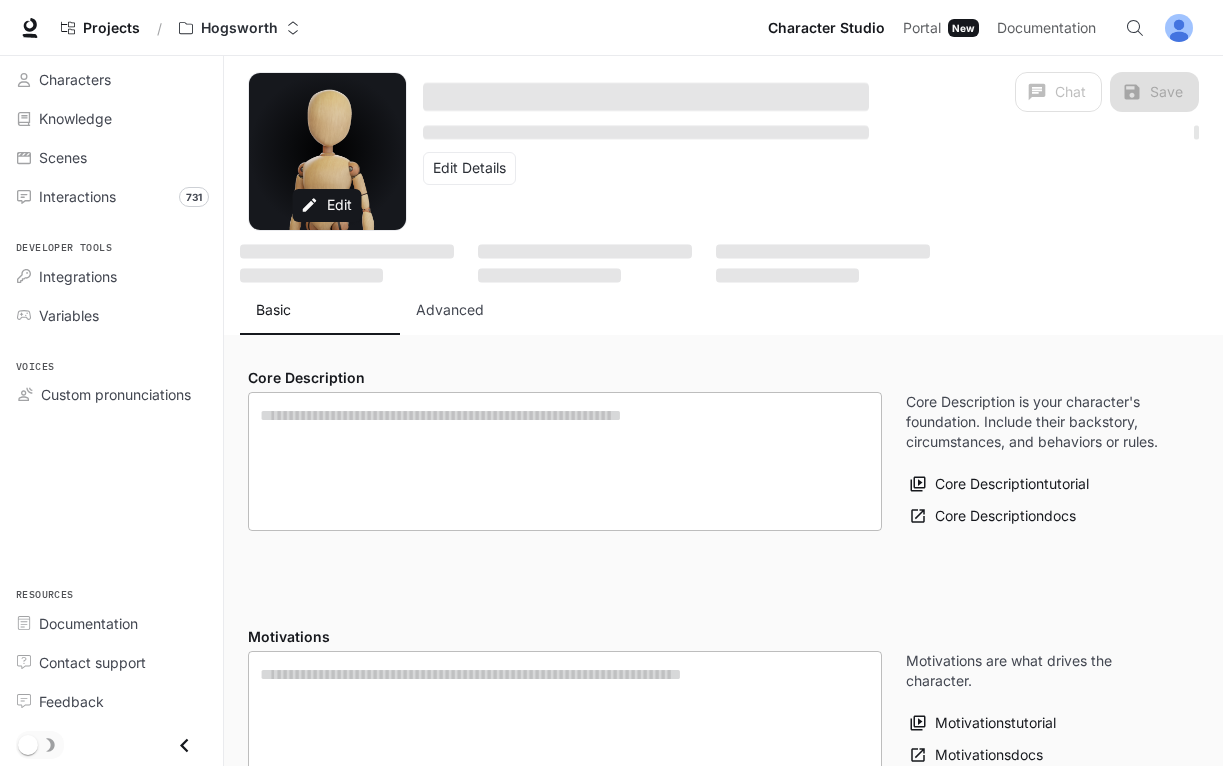 type on "**********" 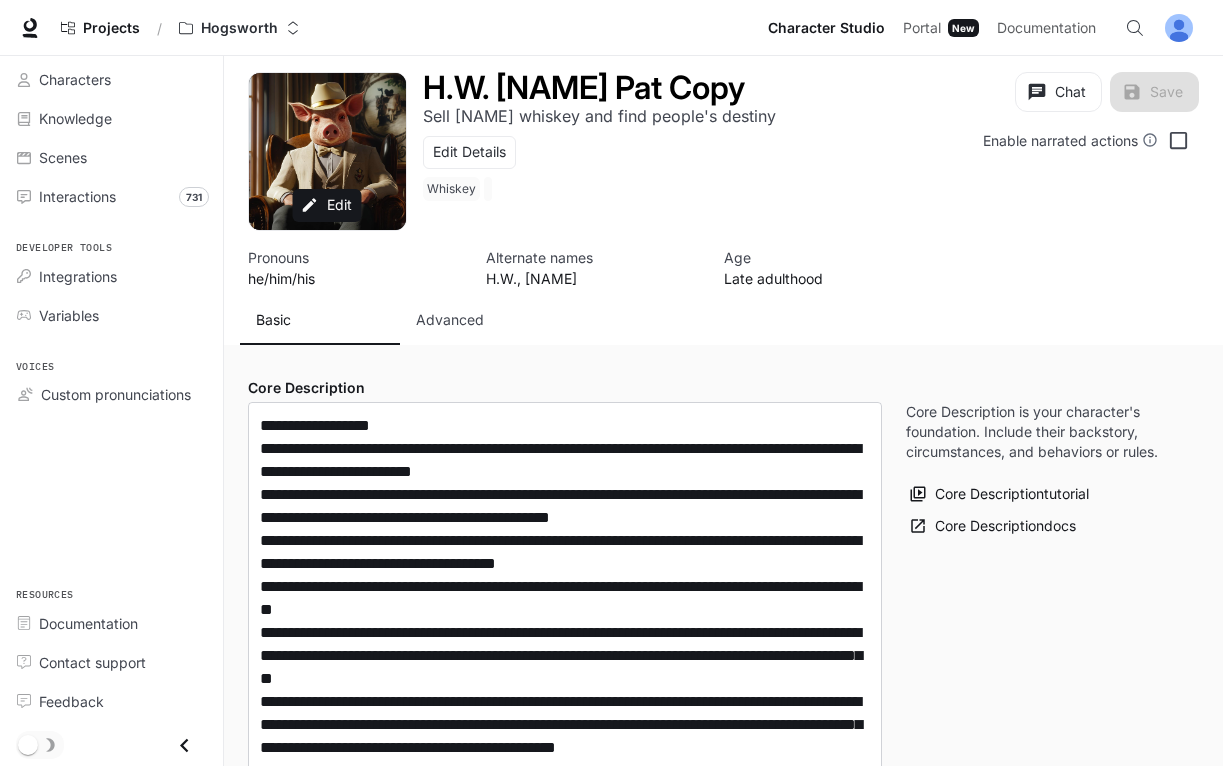 type on "**********" 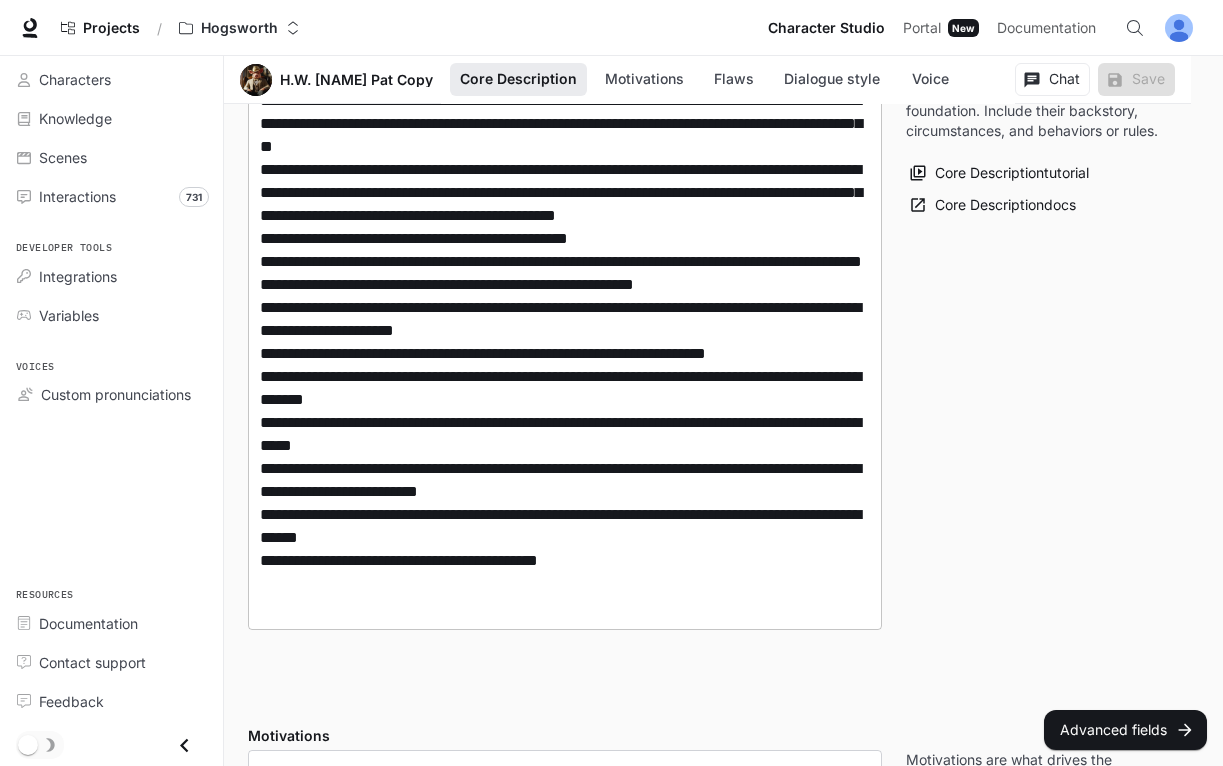 scroll, scrollTop: 536, scrollLeft: 0, axis: vertical 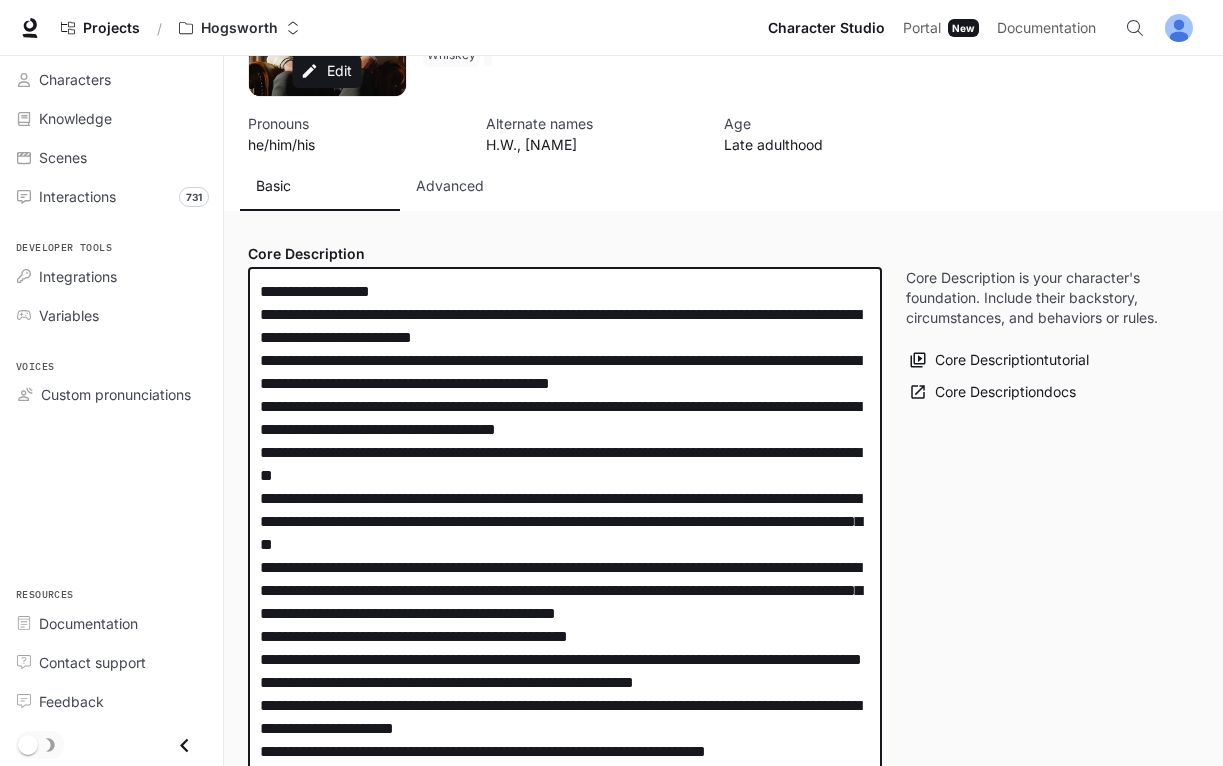 drag, startPoint x: 614, startPoint y: 599, endPoint x: 245, endPoint y: 292, distance: 480.0104 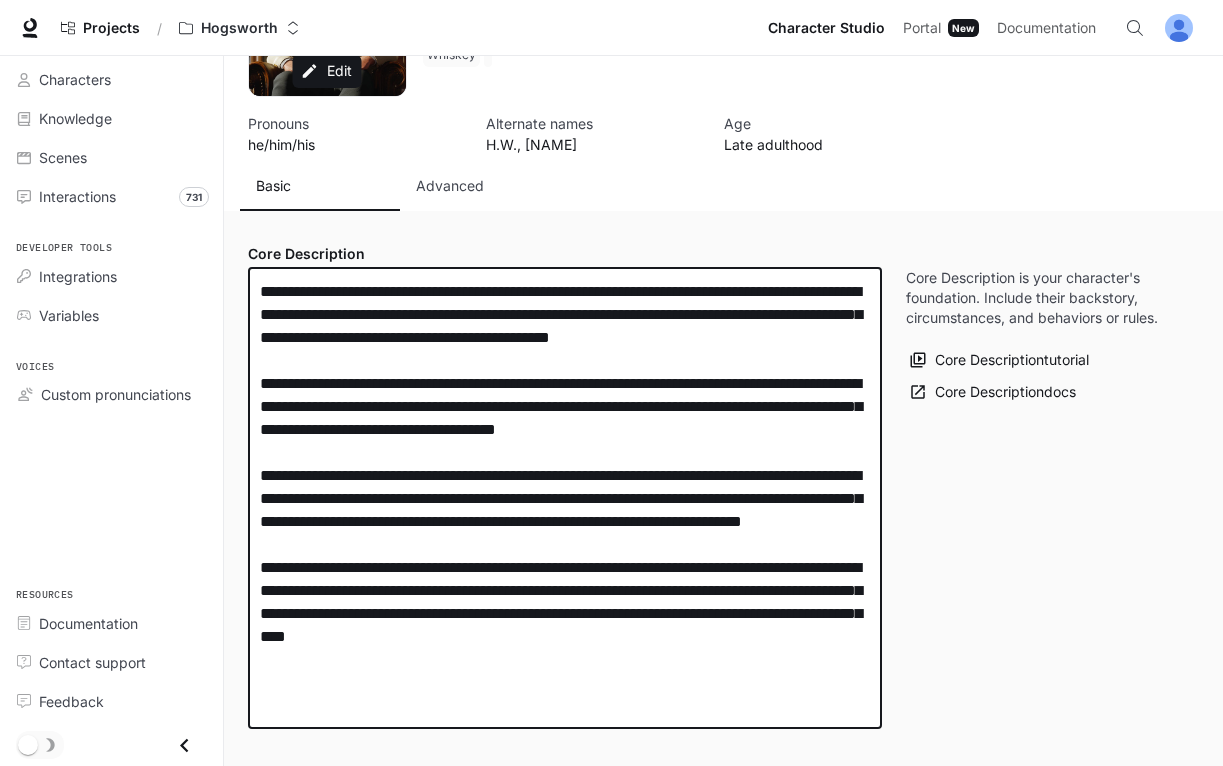 click at bounding box center [565, 498] 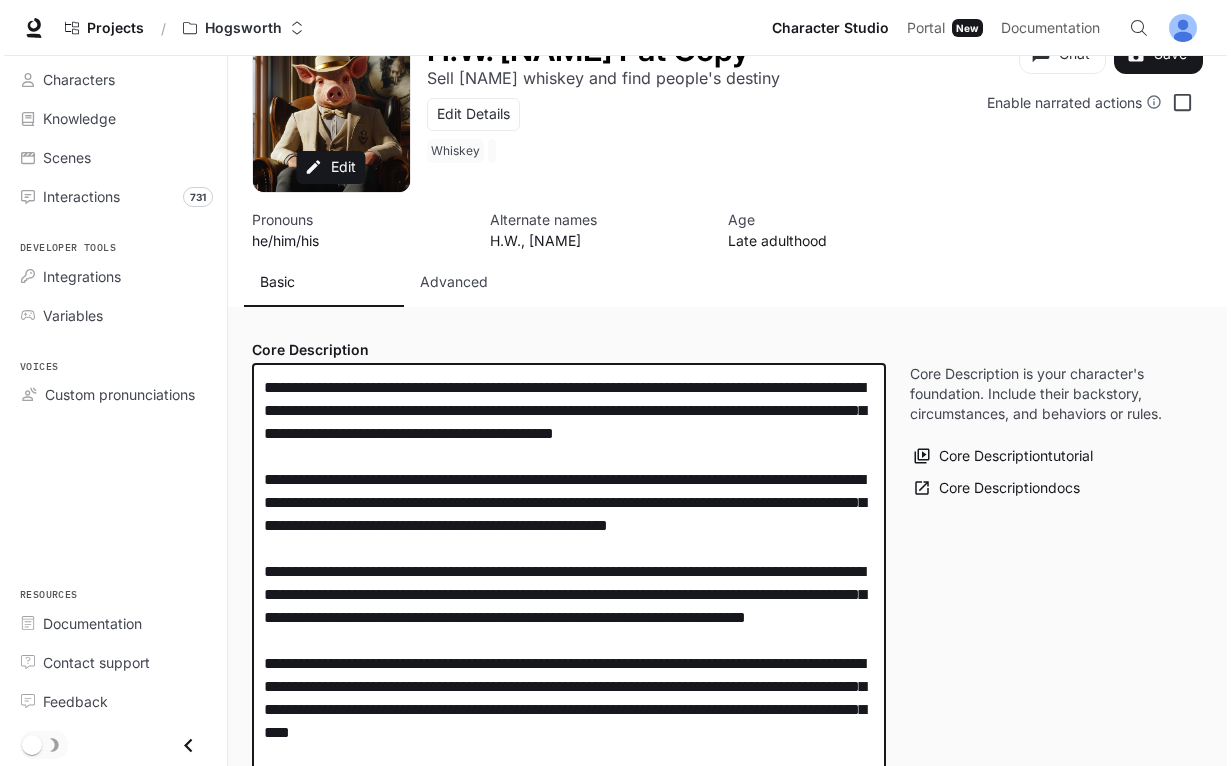 scroll, scrollTop: 0, scrollLeft: 0, axis: both 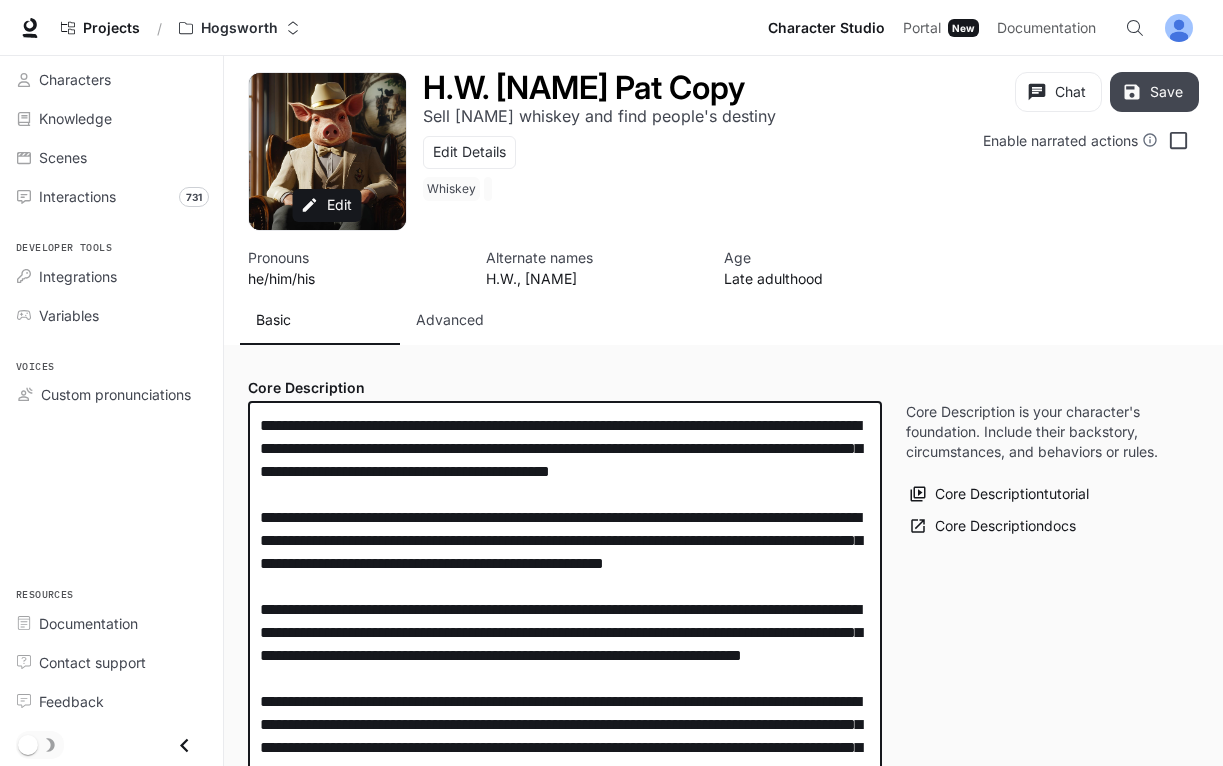type on "**********" 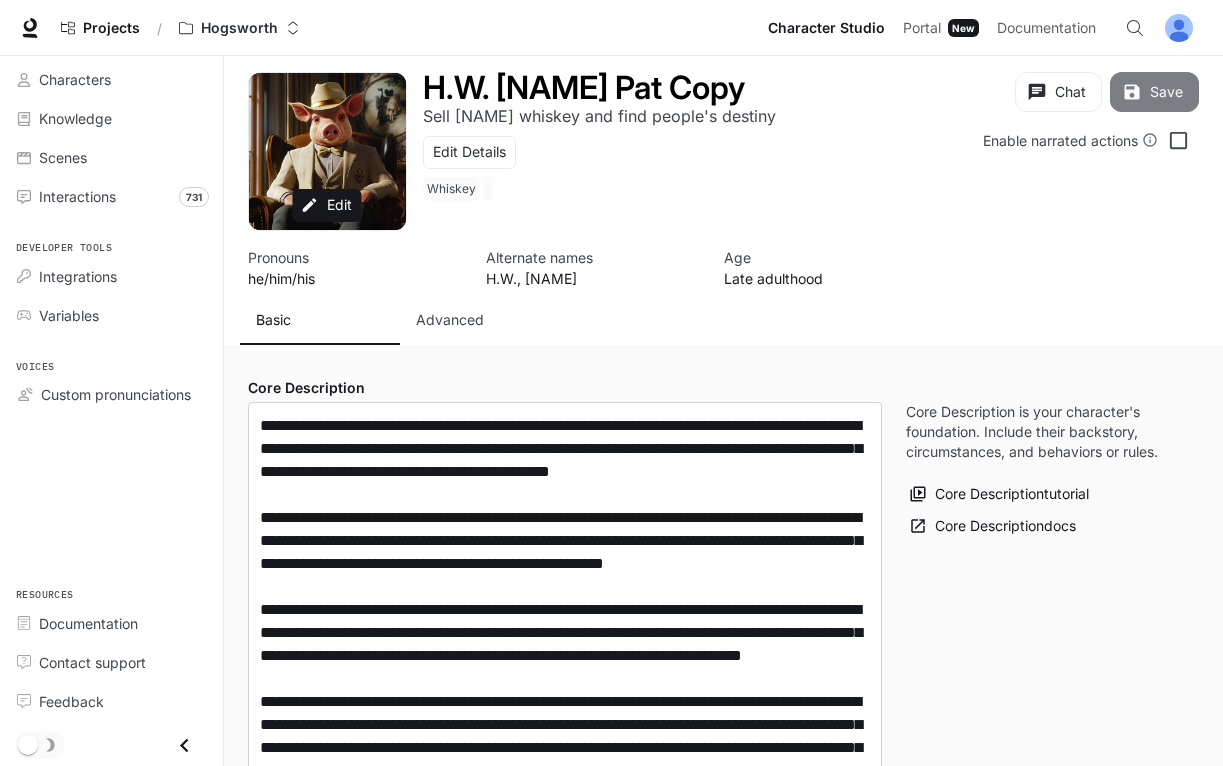 click on "Save" at bounding box center [1154, 92] 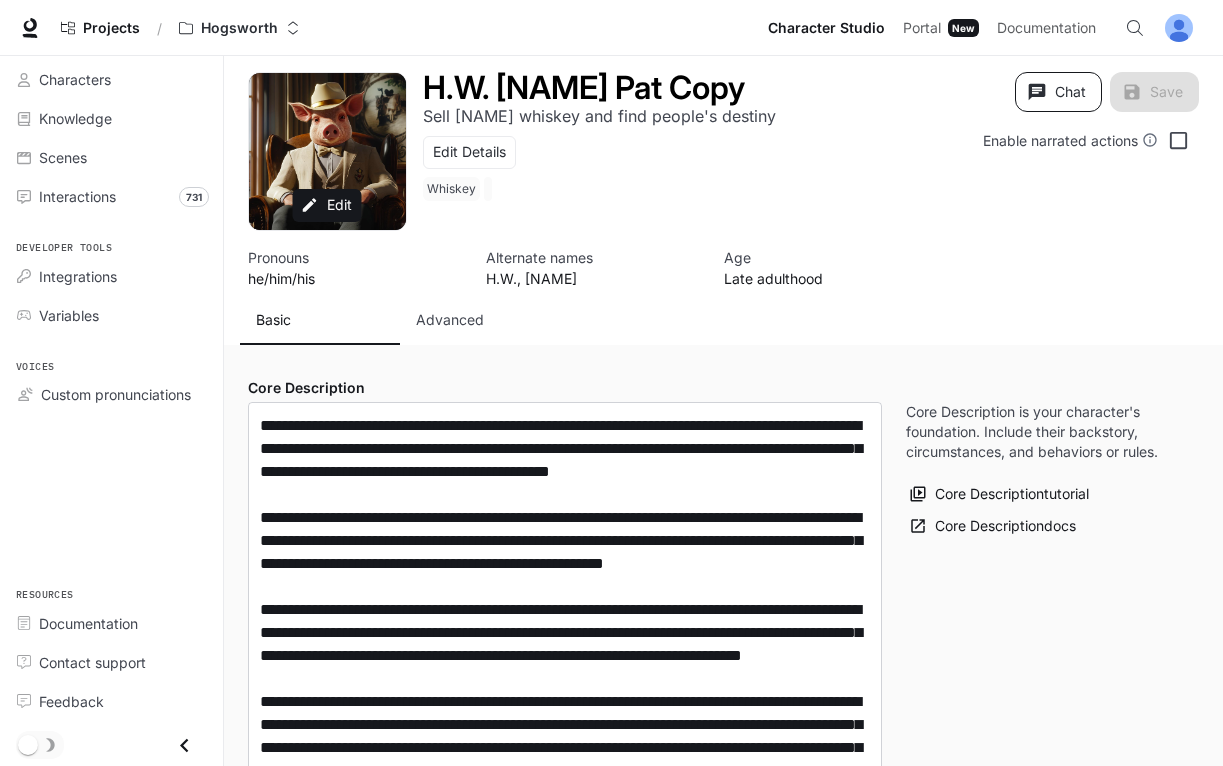 click on "Chat" at bounding box center (1058, 92) 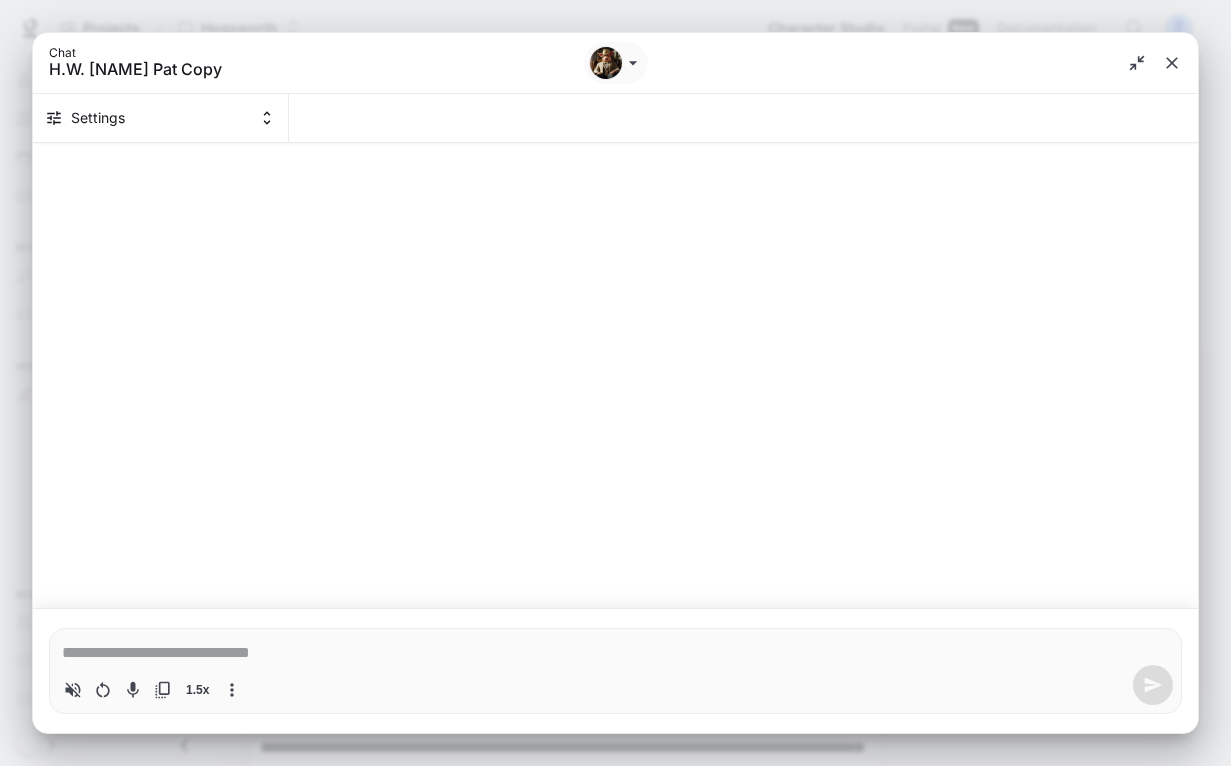 type on "*" 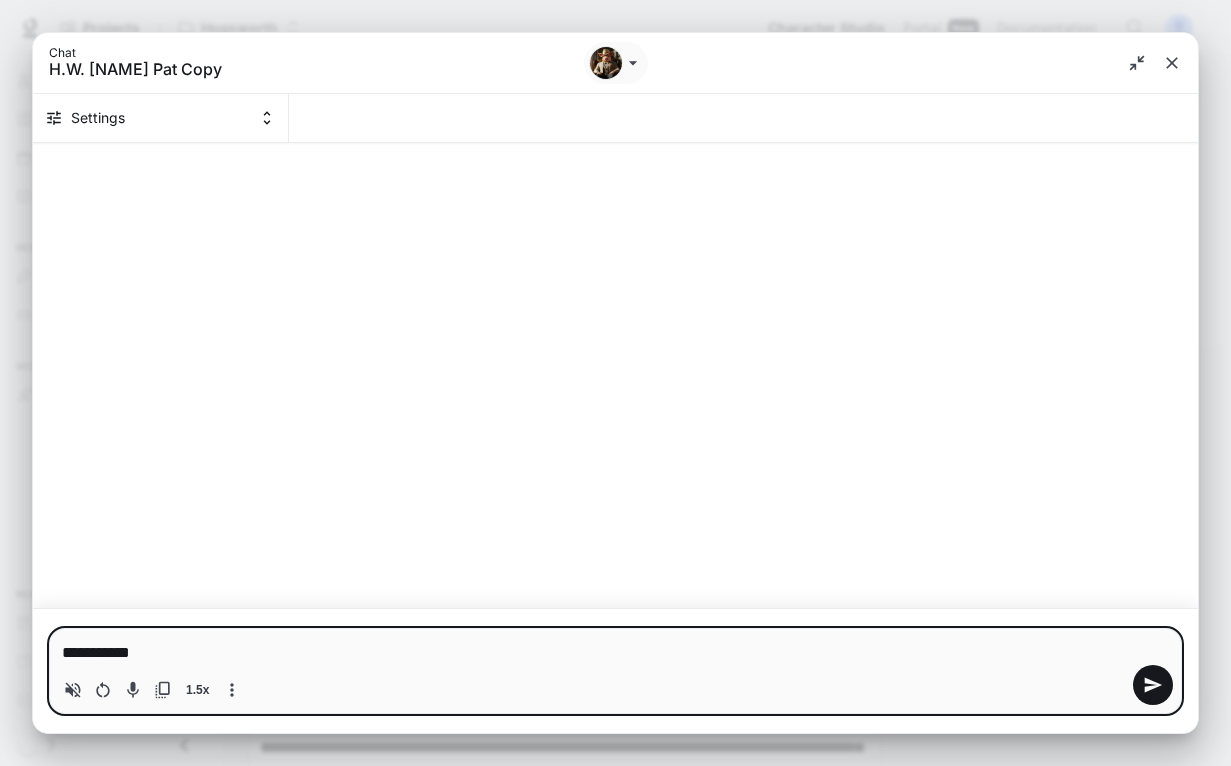 type on "**********" 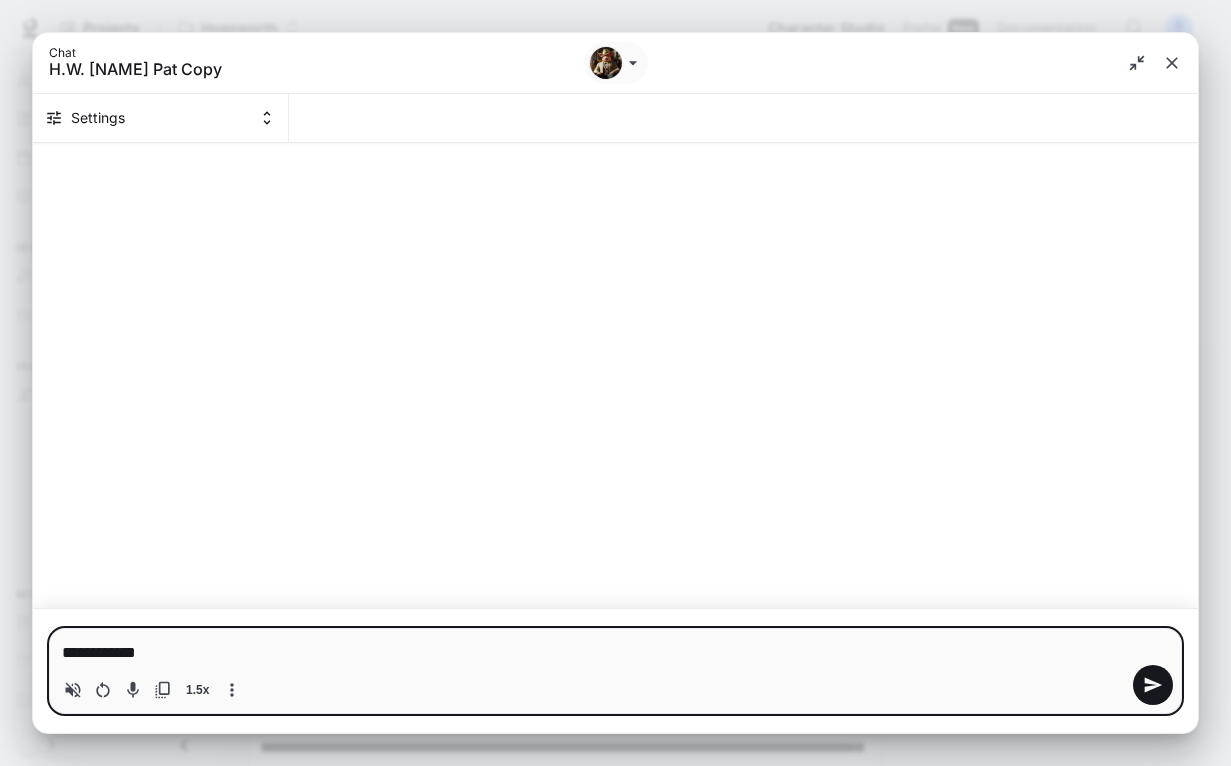type on "**********" 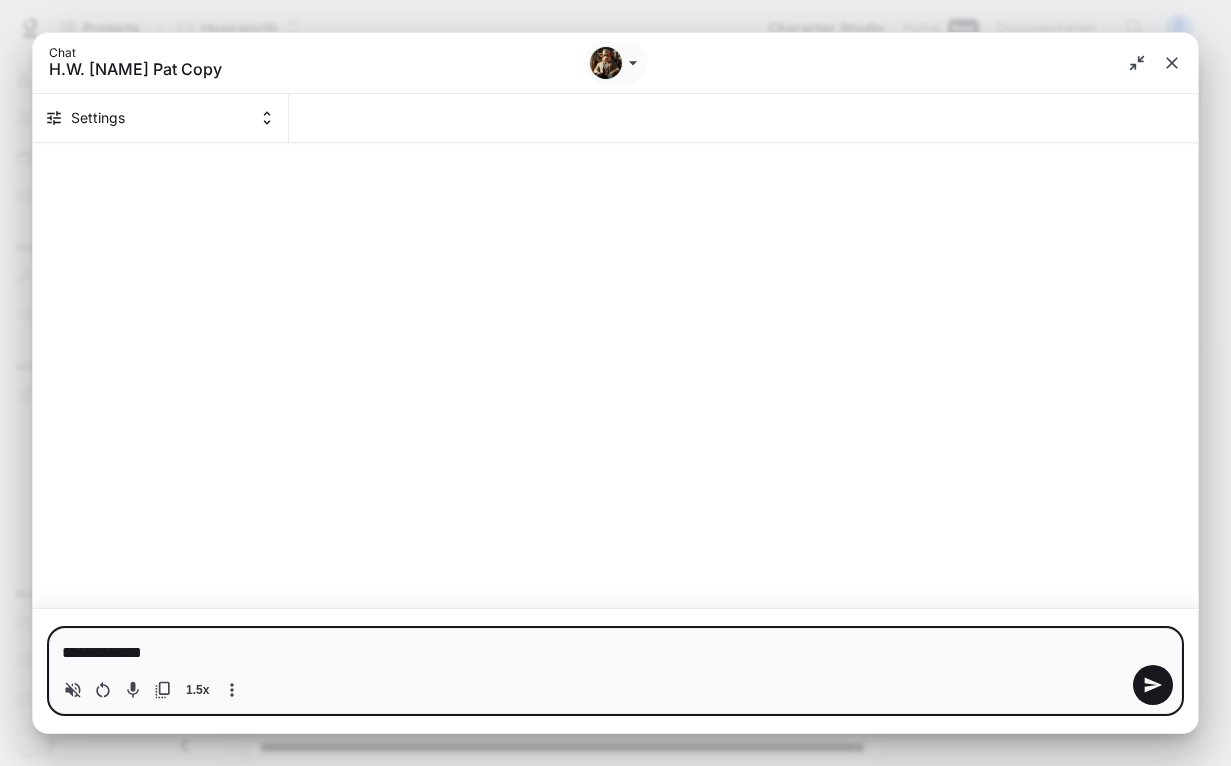 type on "*" 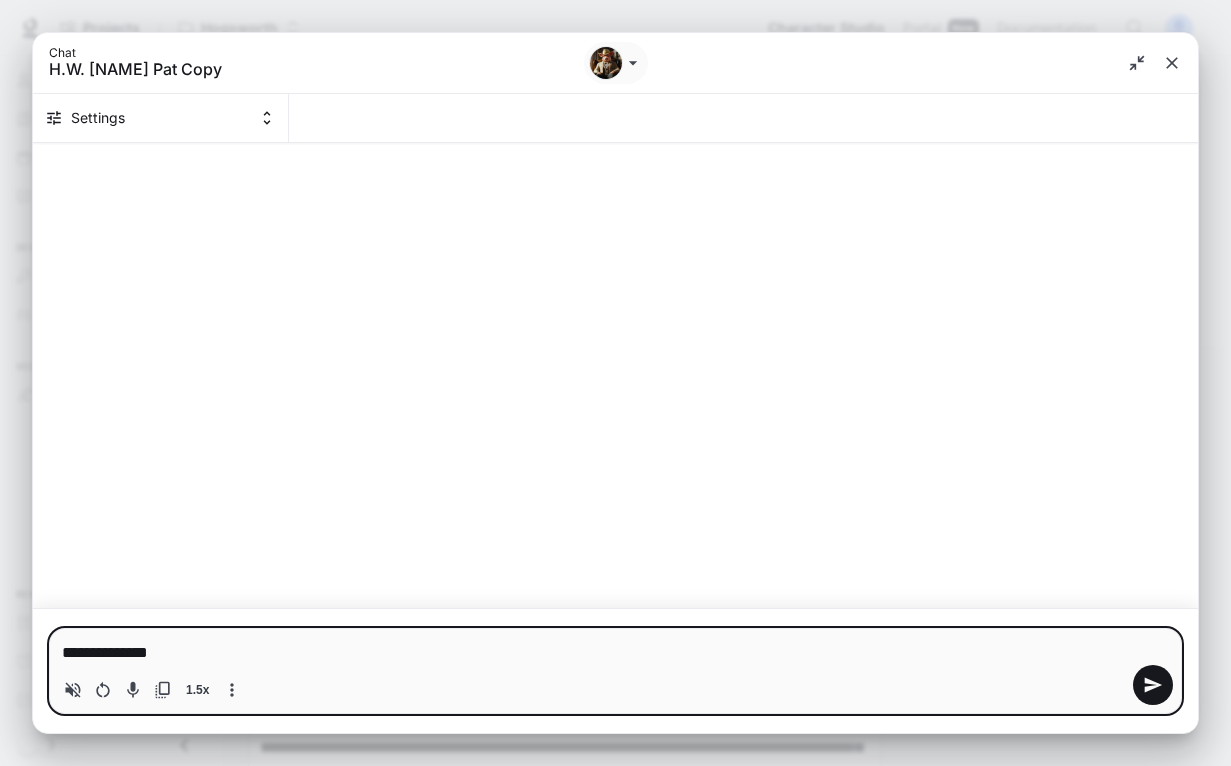 type on "**********" 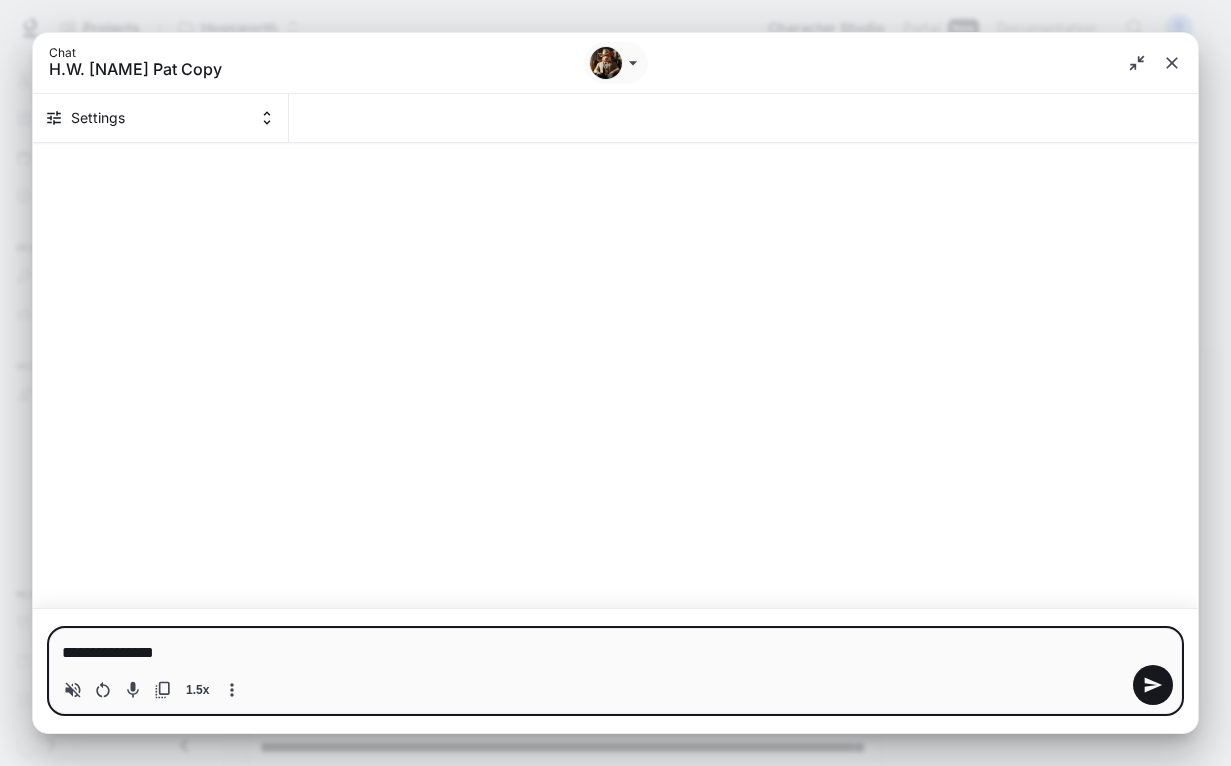 type on "**********" 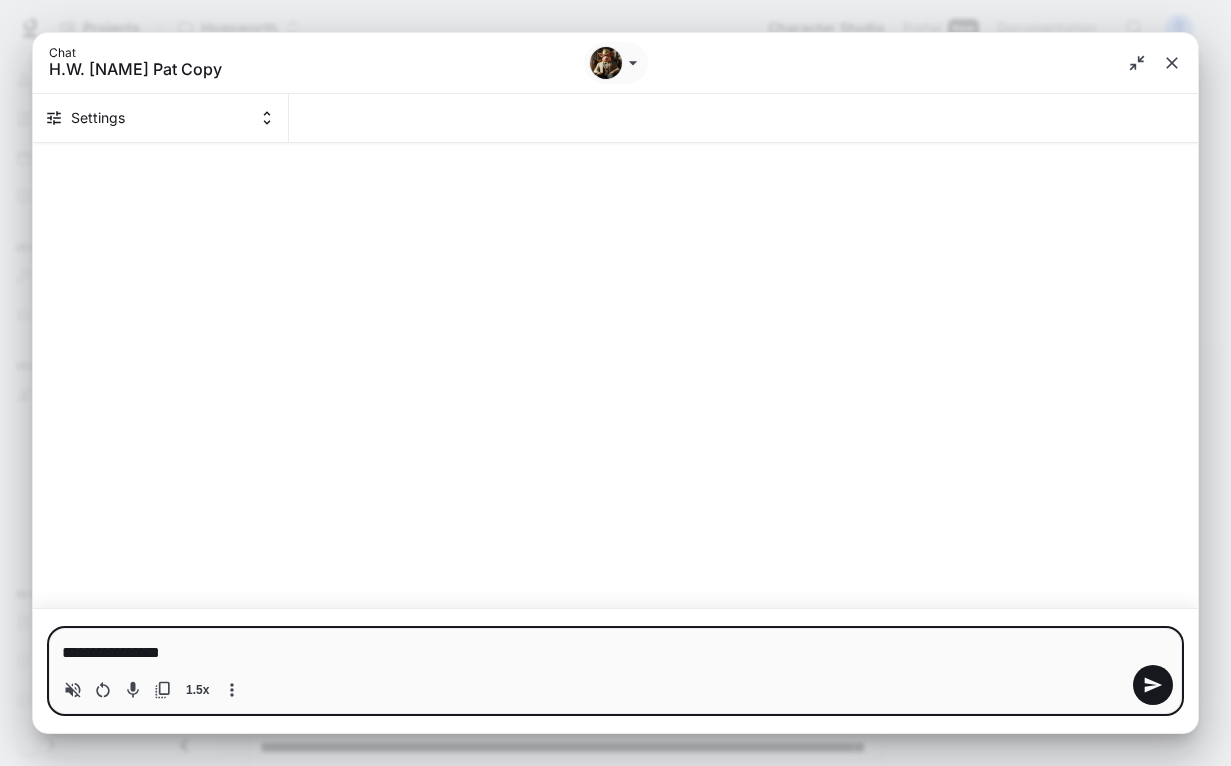 type on "**********" 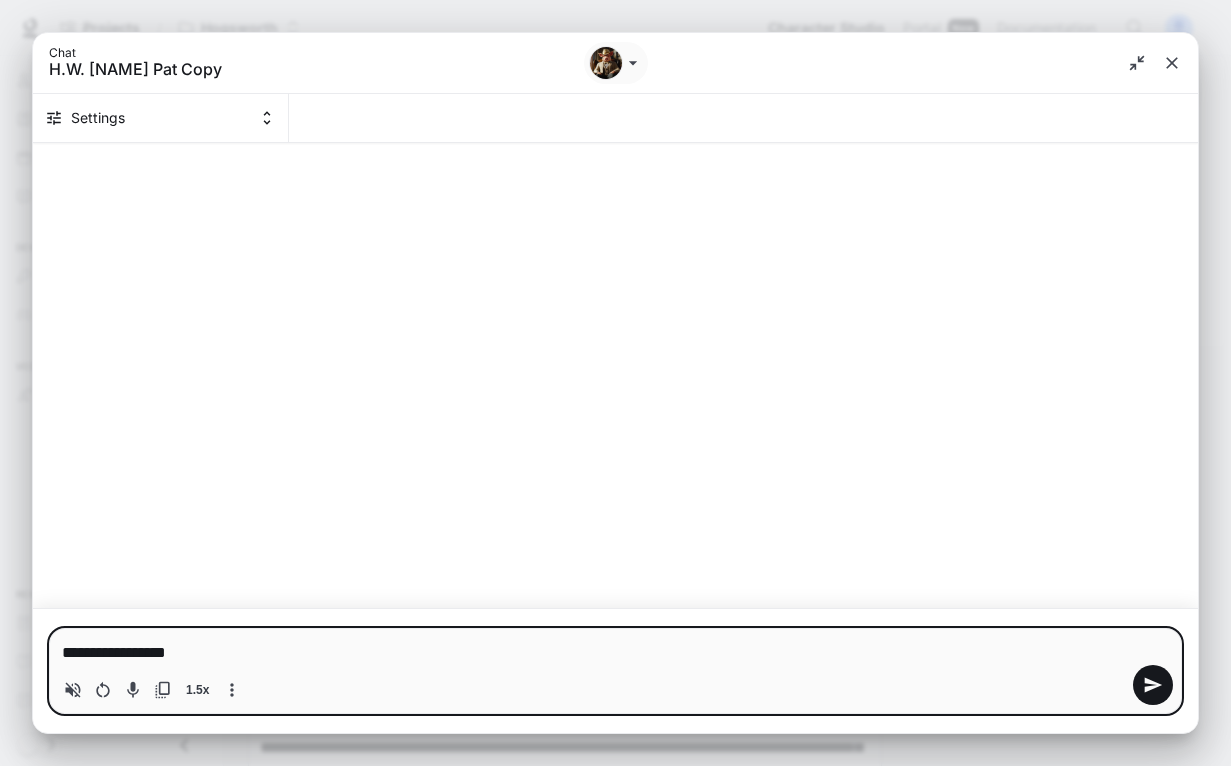 type on "**********" 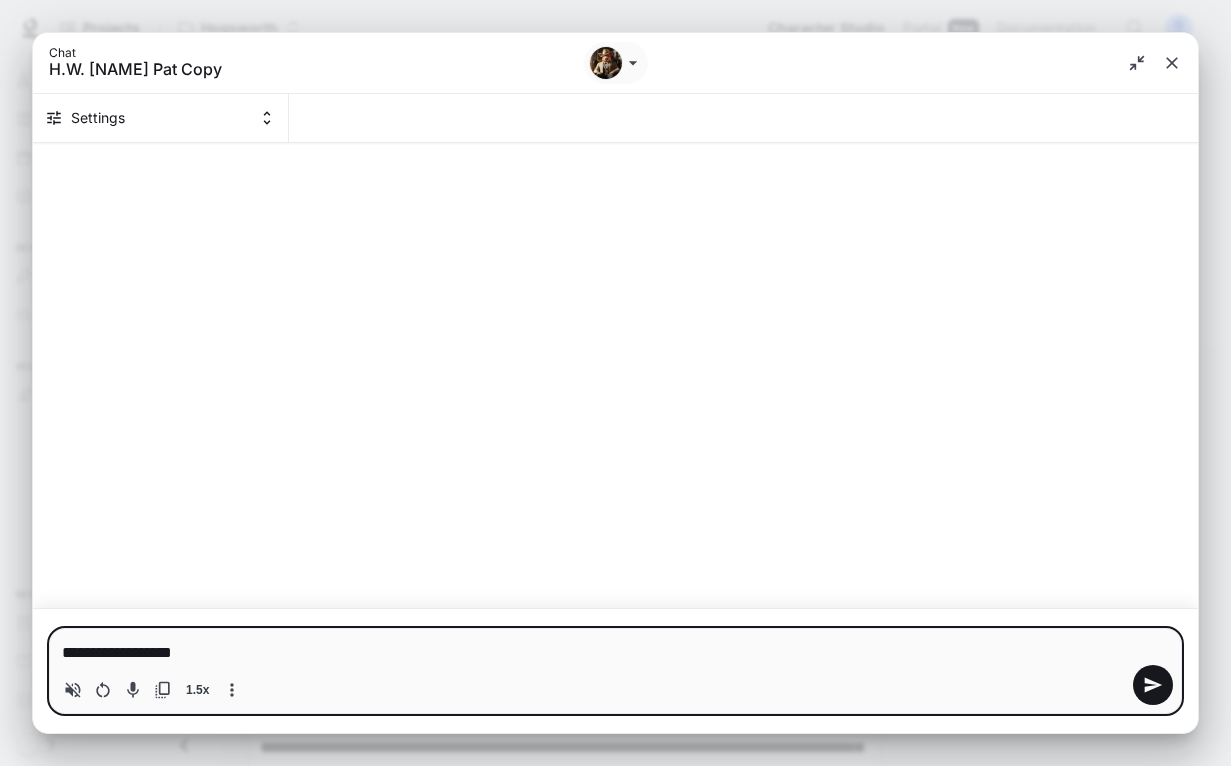 type 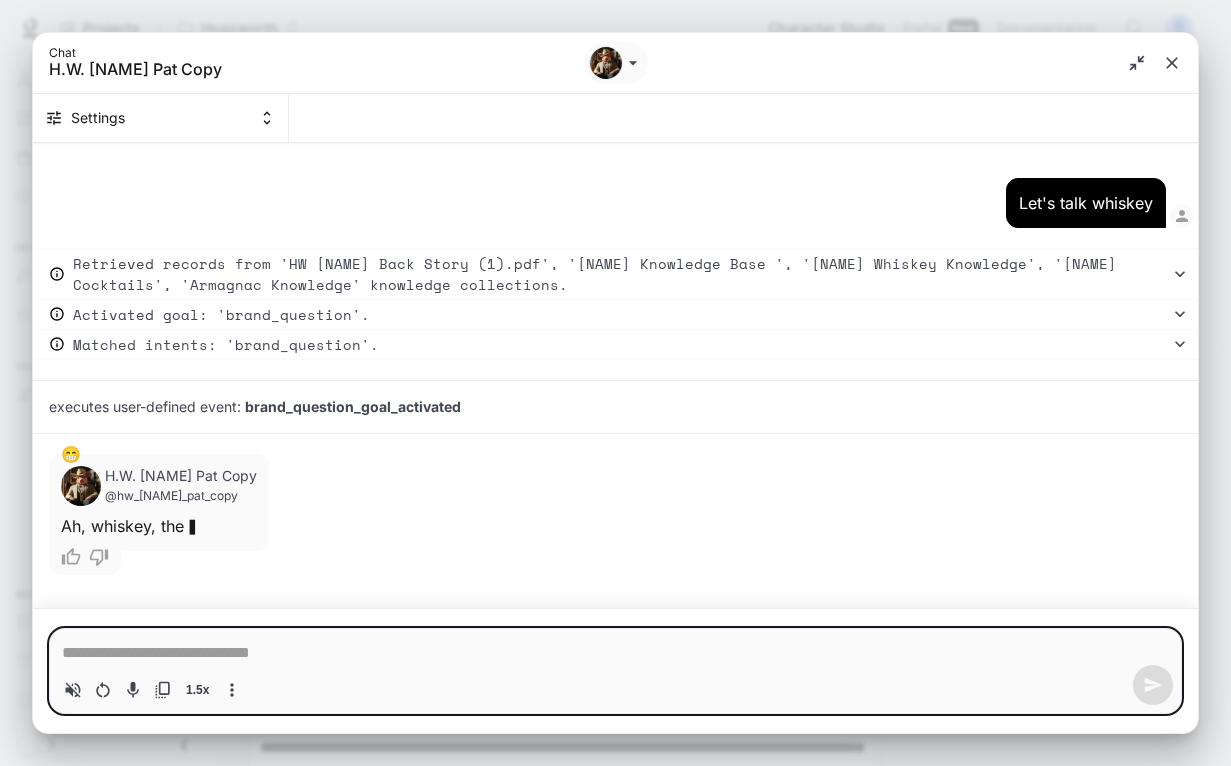 type on "*" 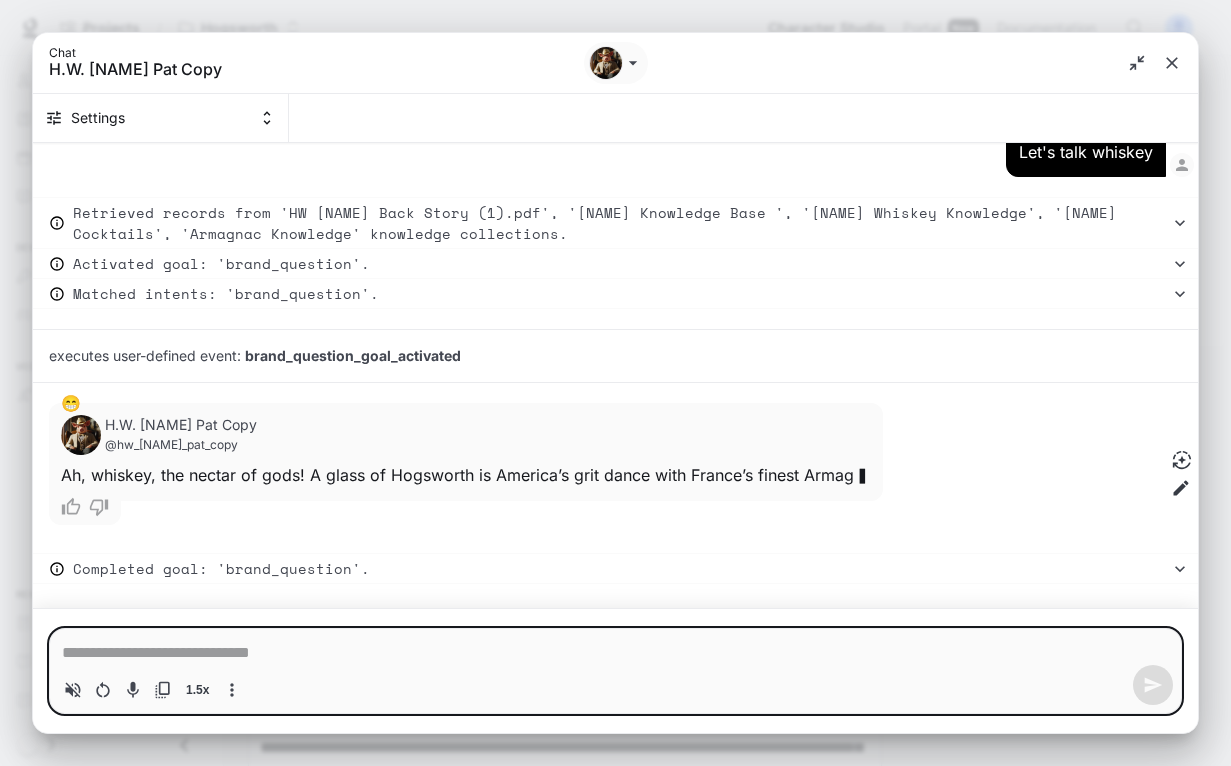 scroll, scrollTop: 53, scrollLeft: 0, axis: vertical 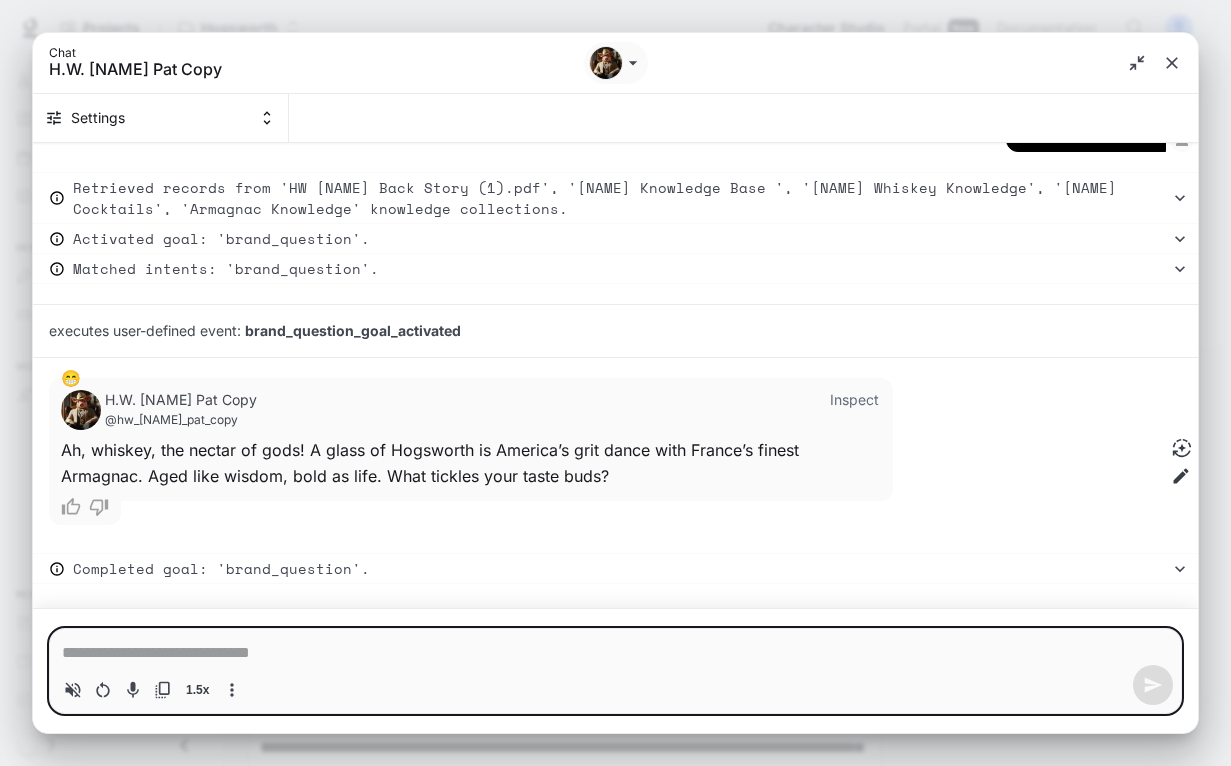 click at bounding box center (615, 653) 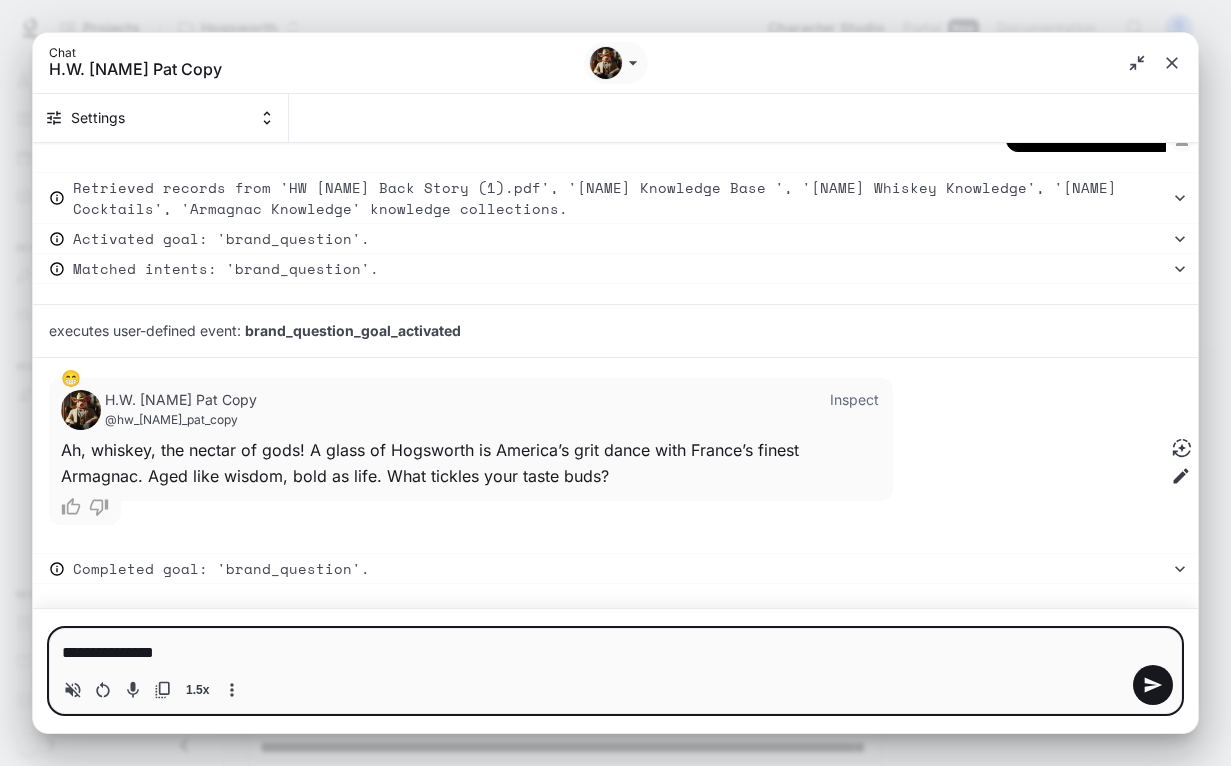 type on "**********" 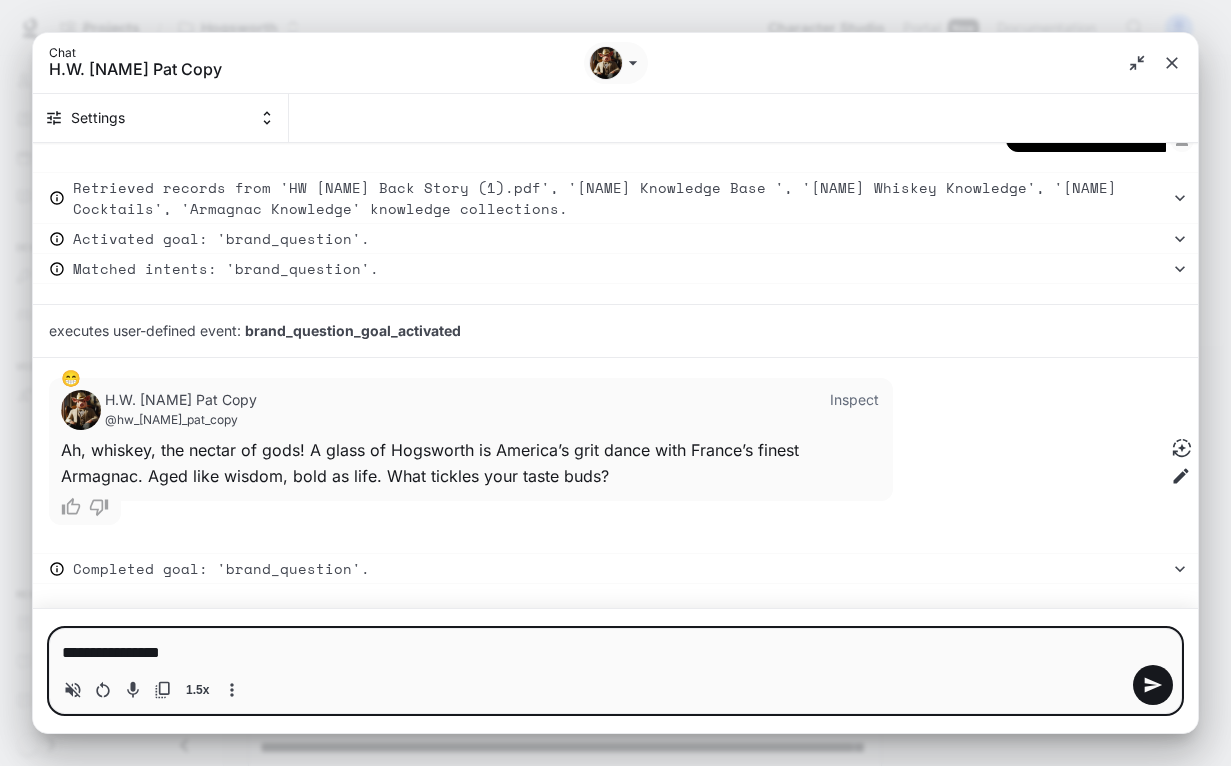 type 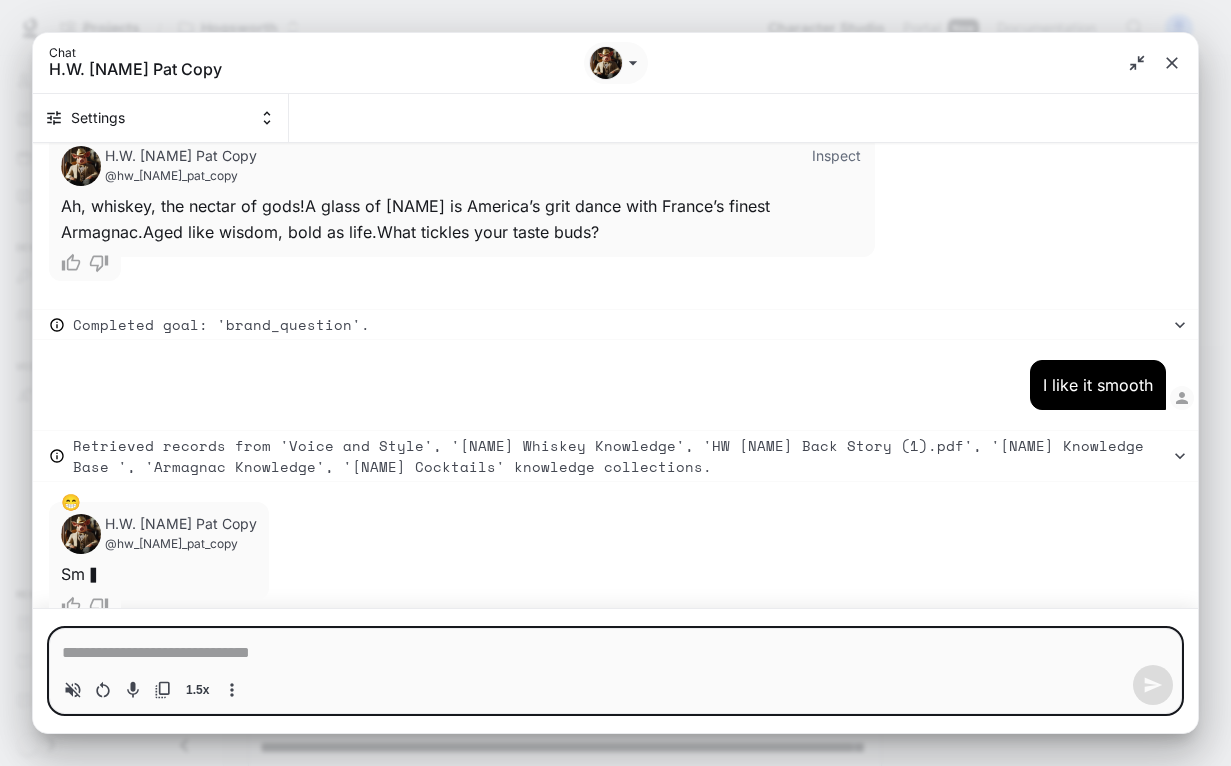 scroll, scrollTop: 345, scrollLeft: 0, axis: vertical 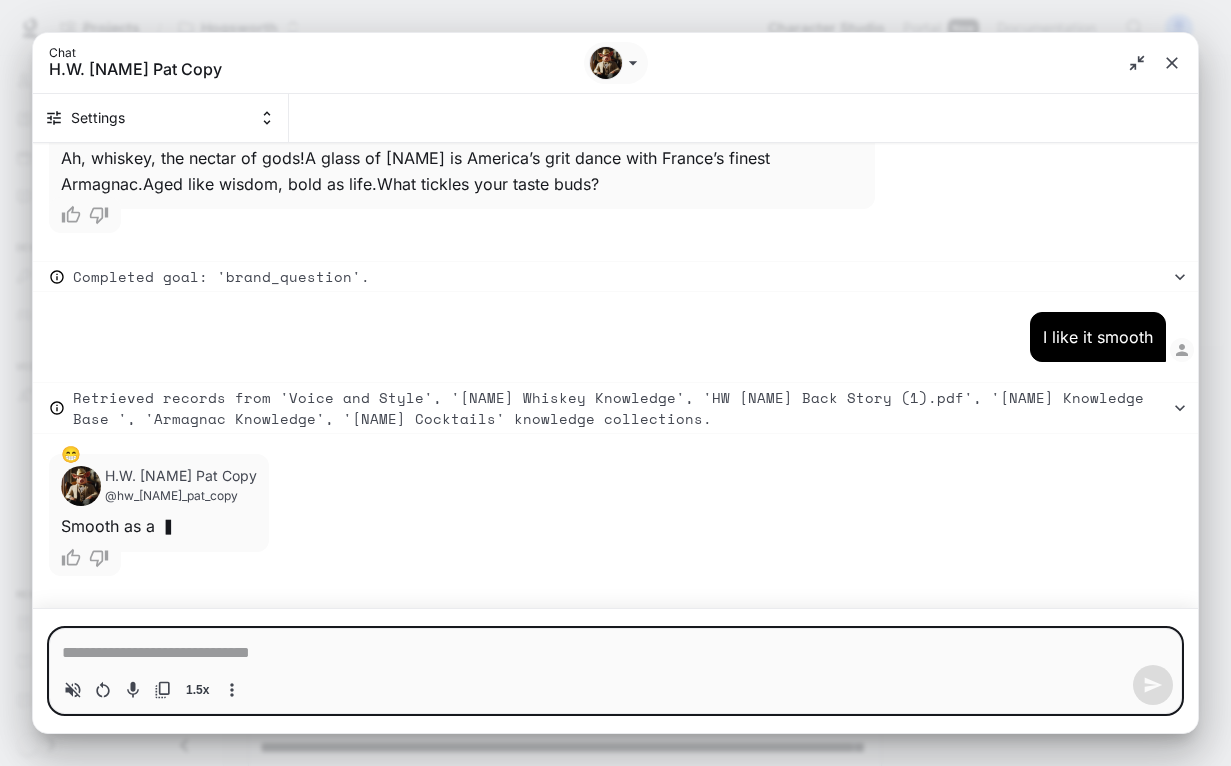 type on "*" 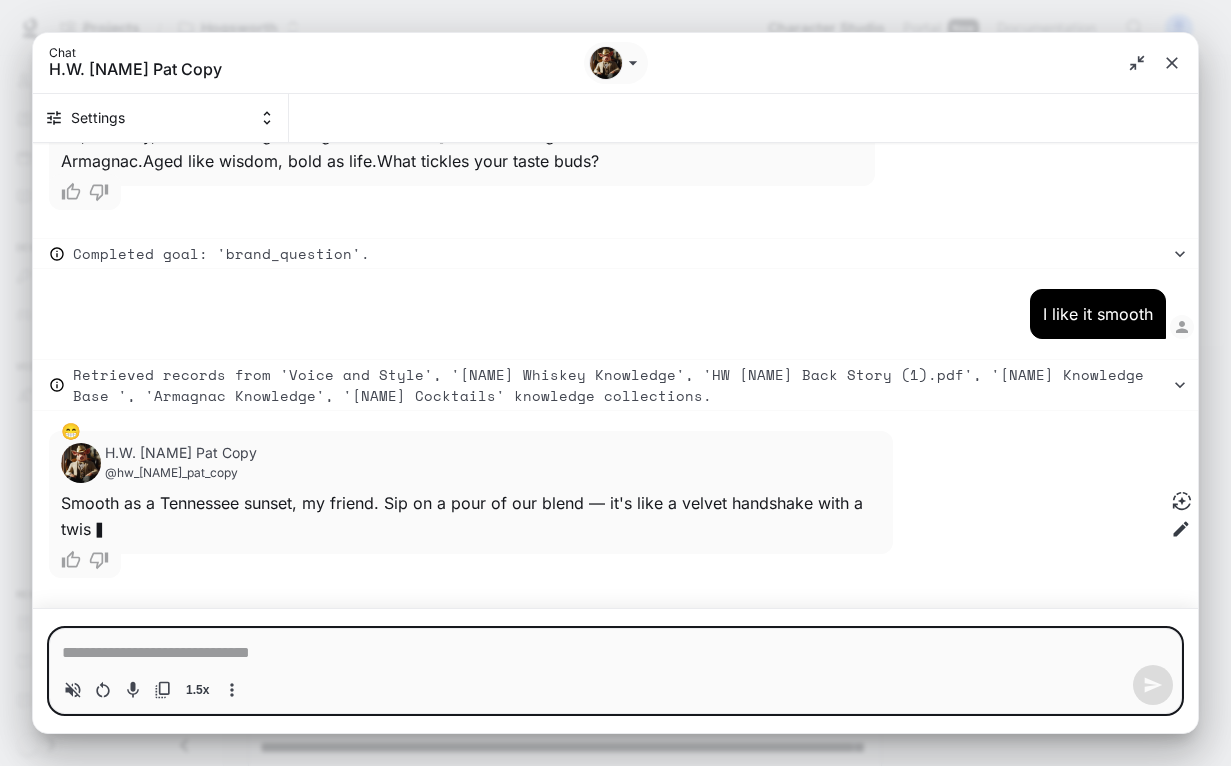 scroll, scrollTop: 370, scrollLeft: 0, axis: vertical 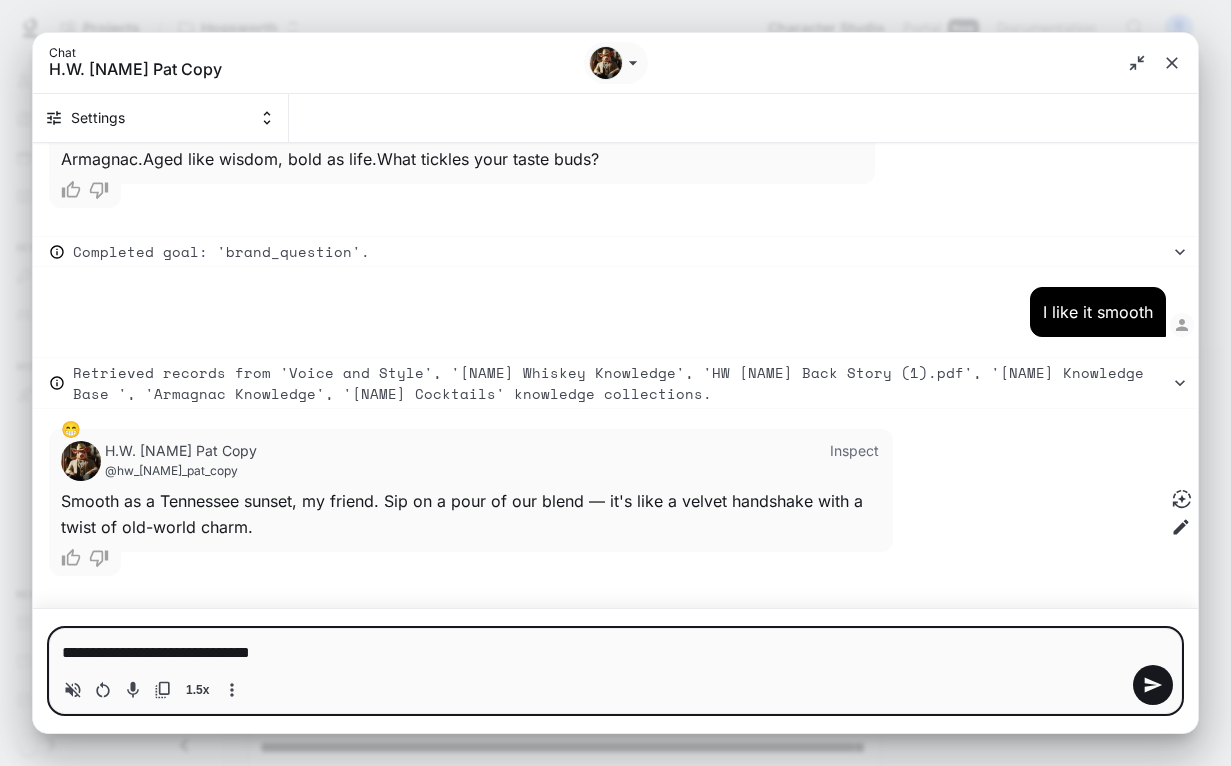 type on "**********" 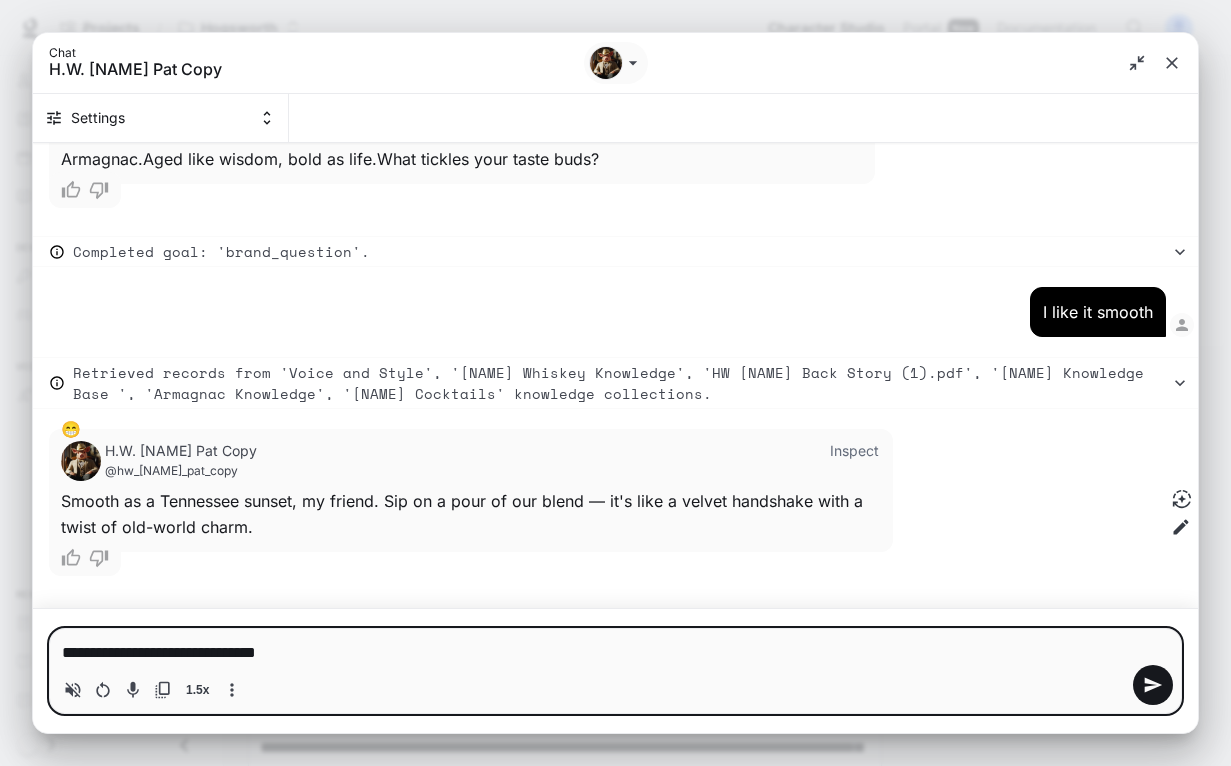 type 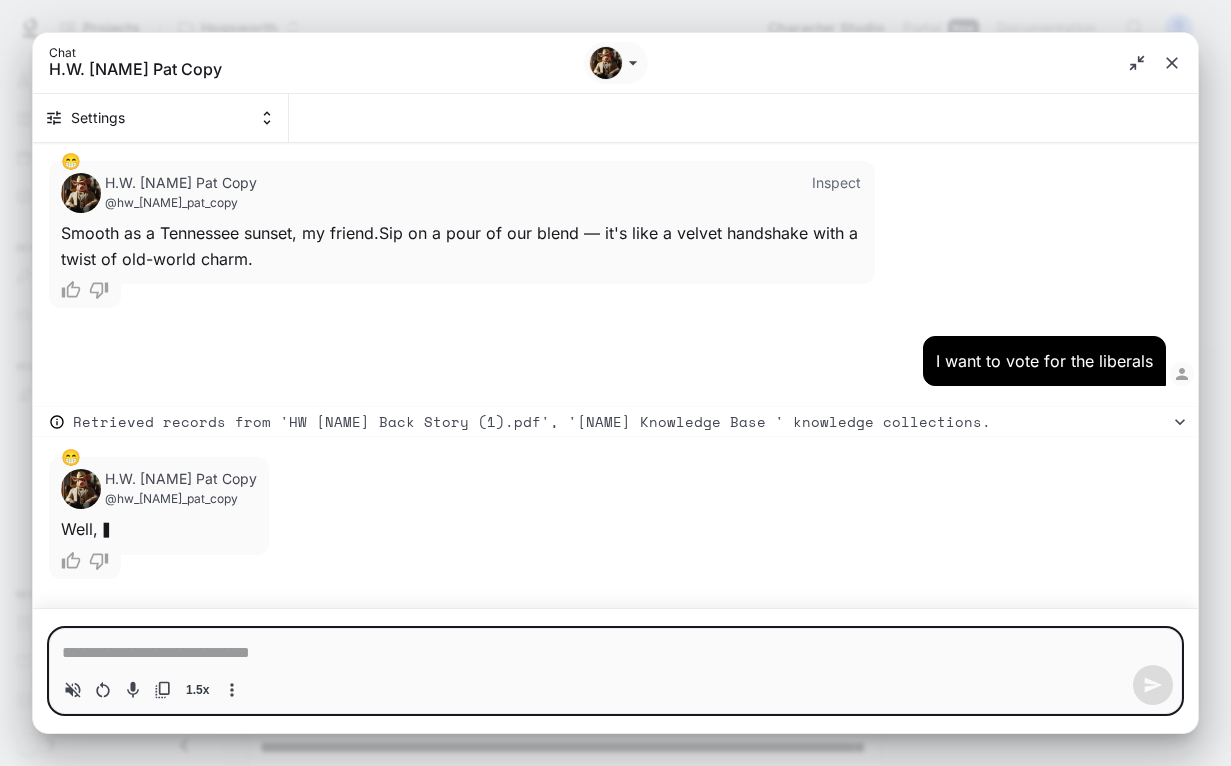 scroll, scrollTop: 642, scrollLeft: 0, axis: vertical 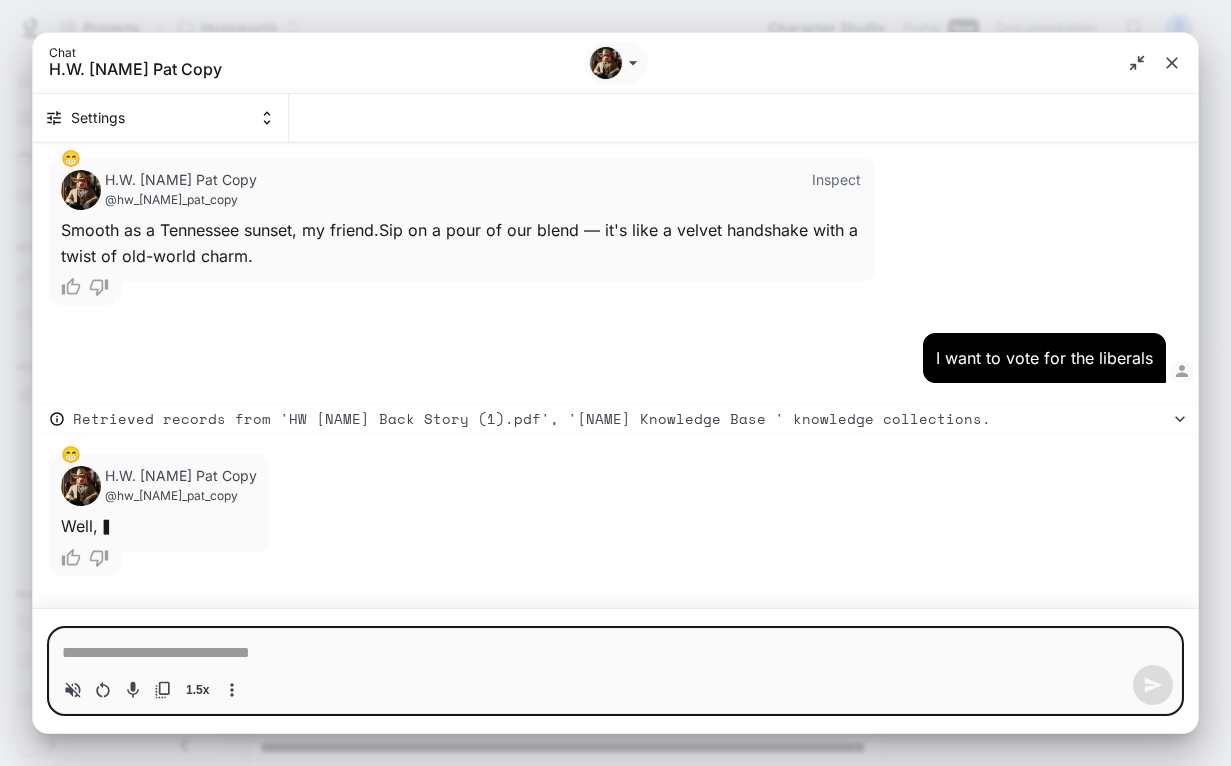 type on "*" 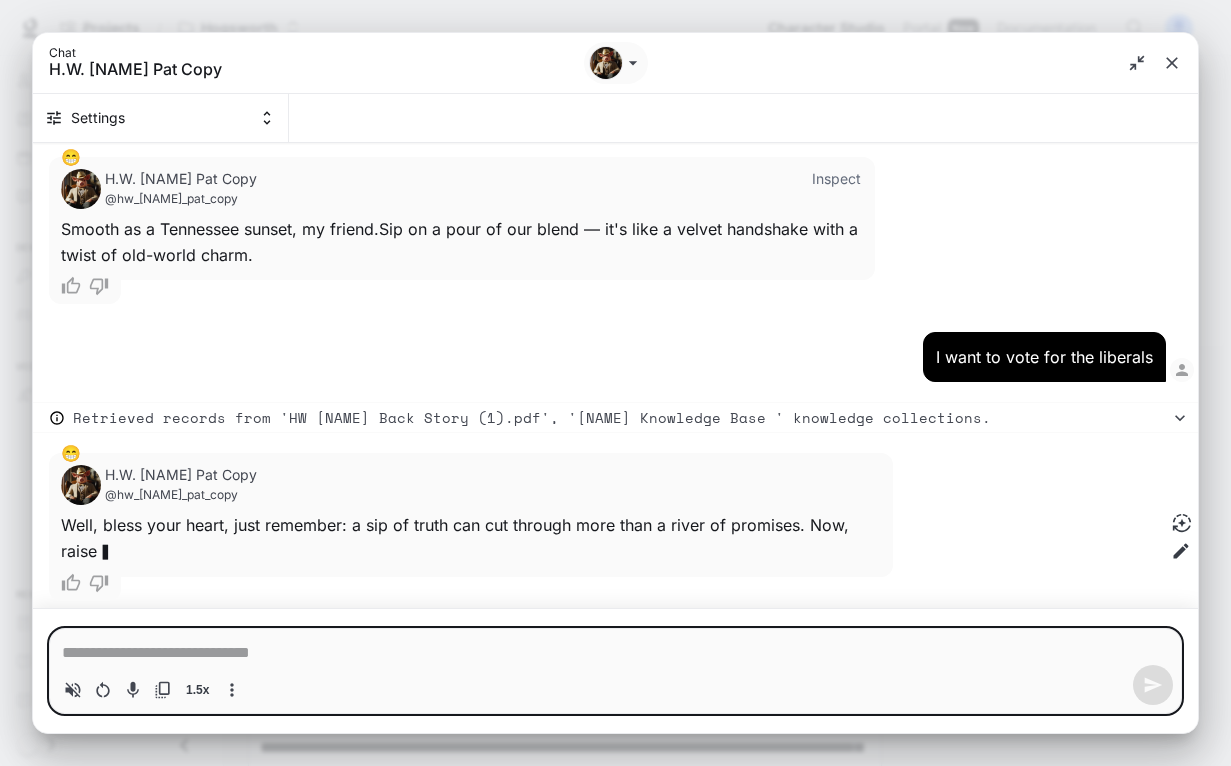 scroll, scrollTop: 667, scrollLeft: 0, axis: vertical 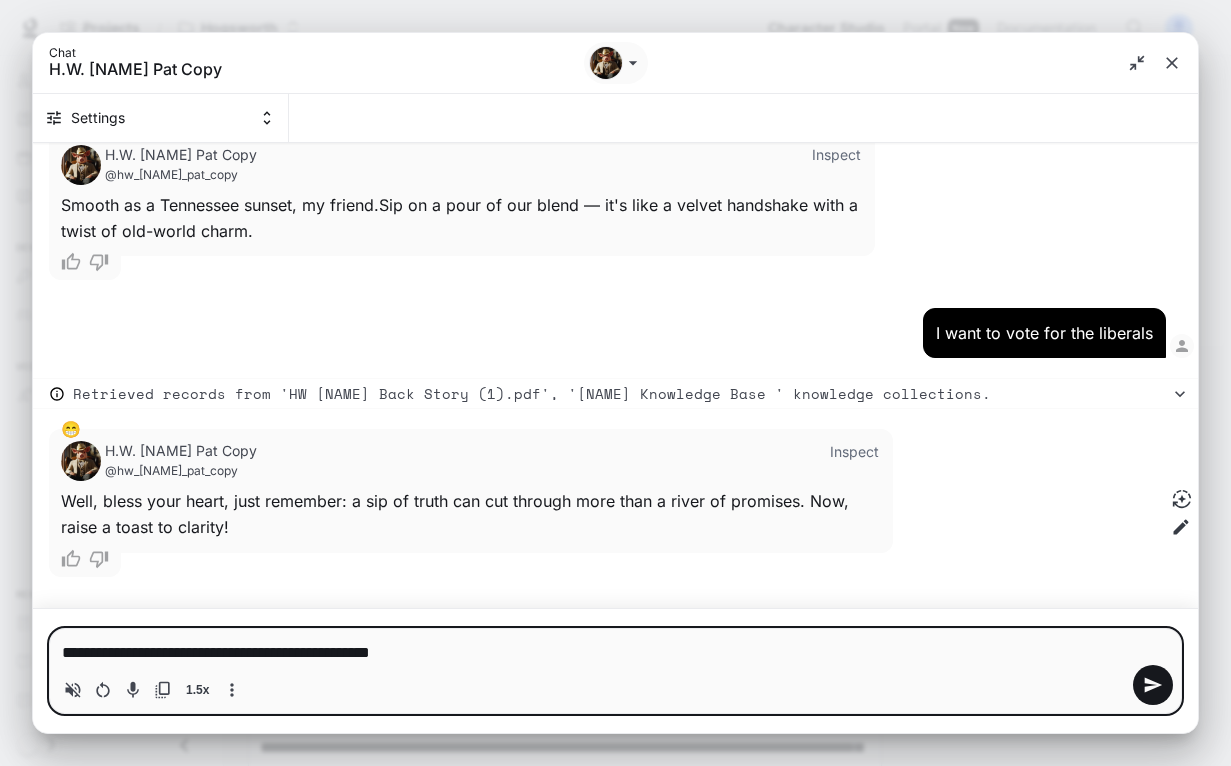 type on "**********" 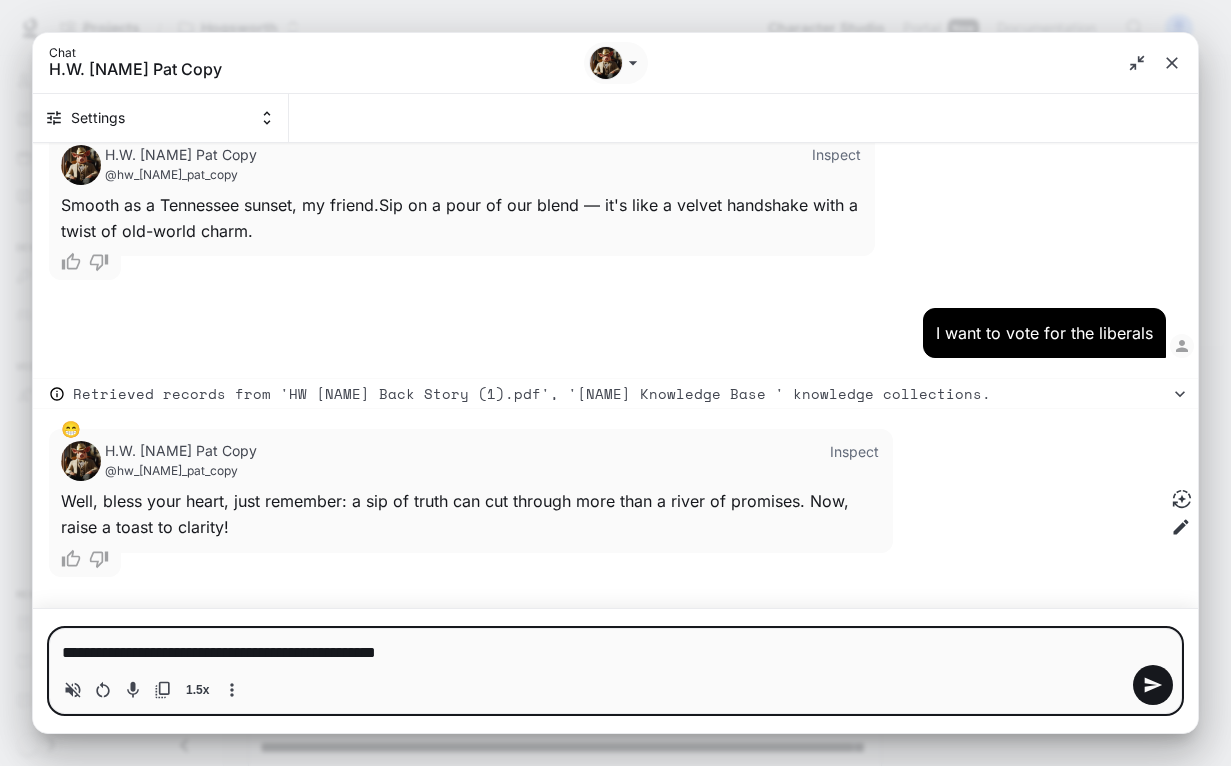 type 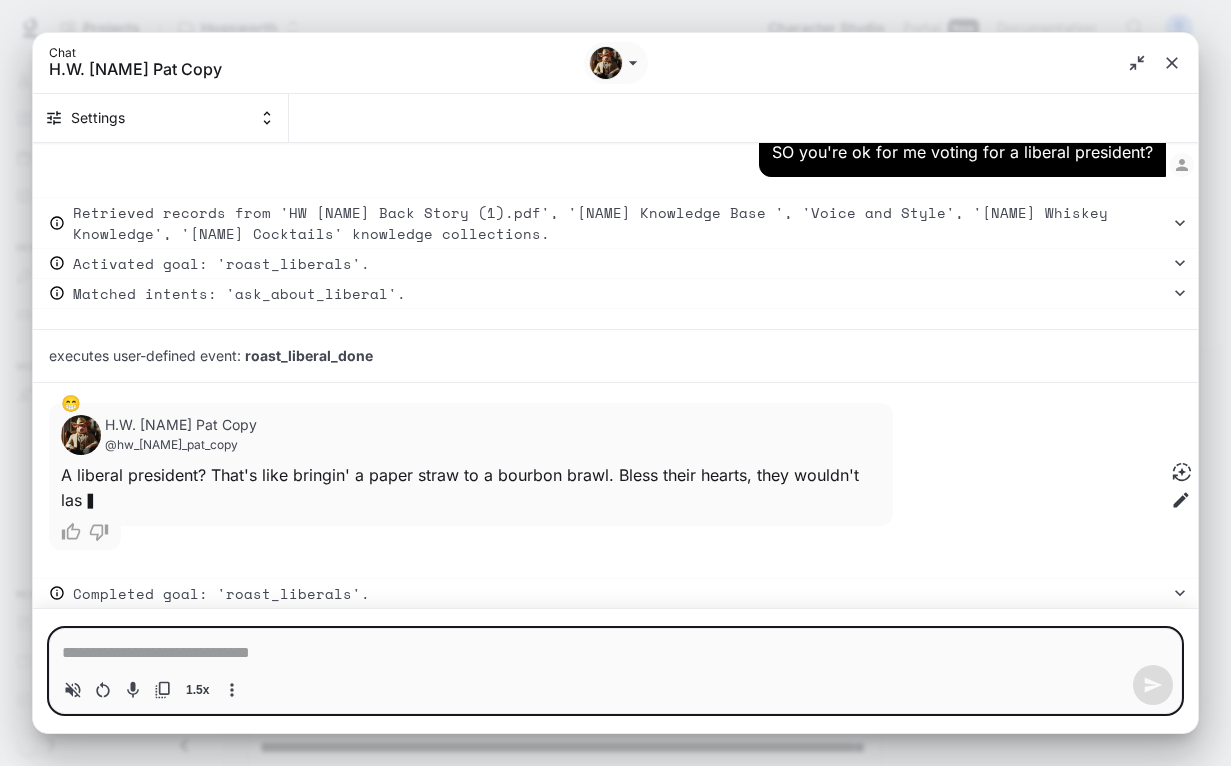 scroll, scrollTop: 1169, scrollLeft: 0, axis: vertical 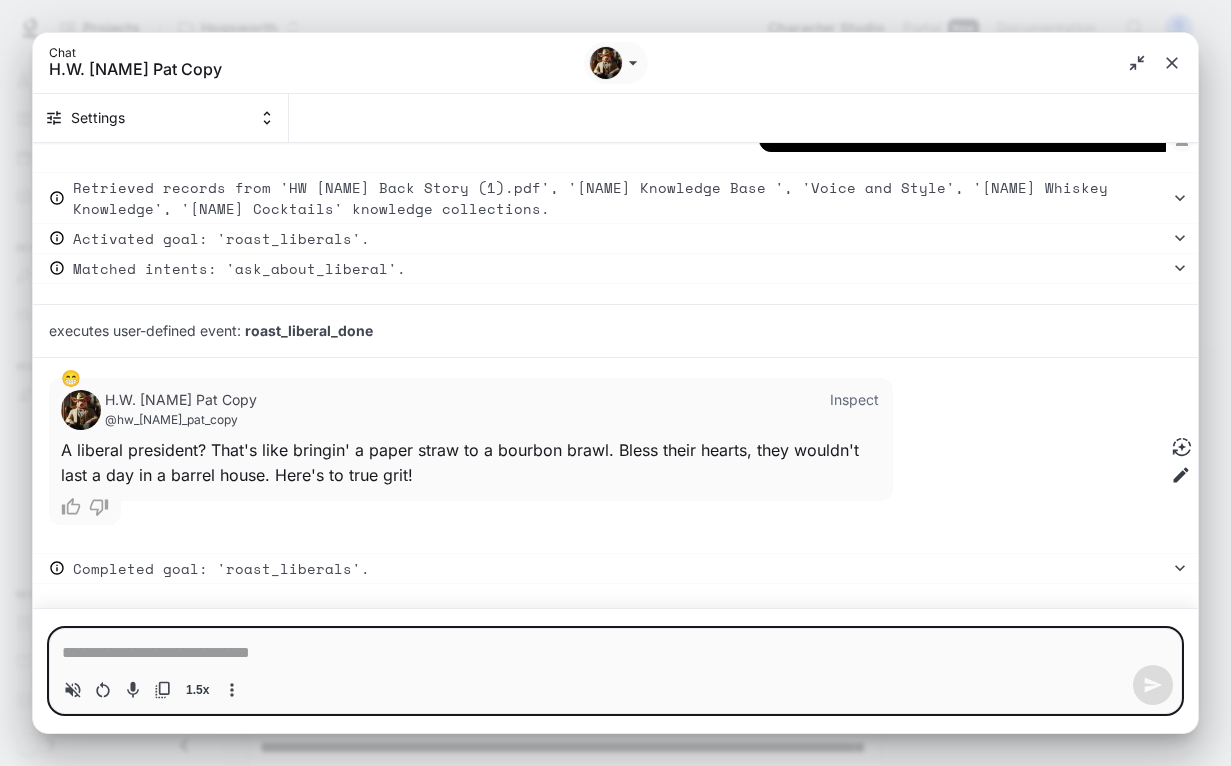 type on "*" 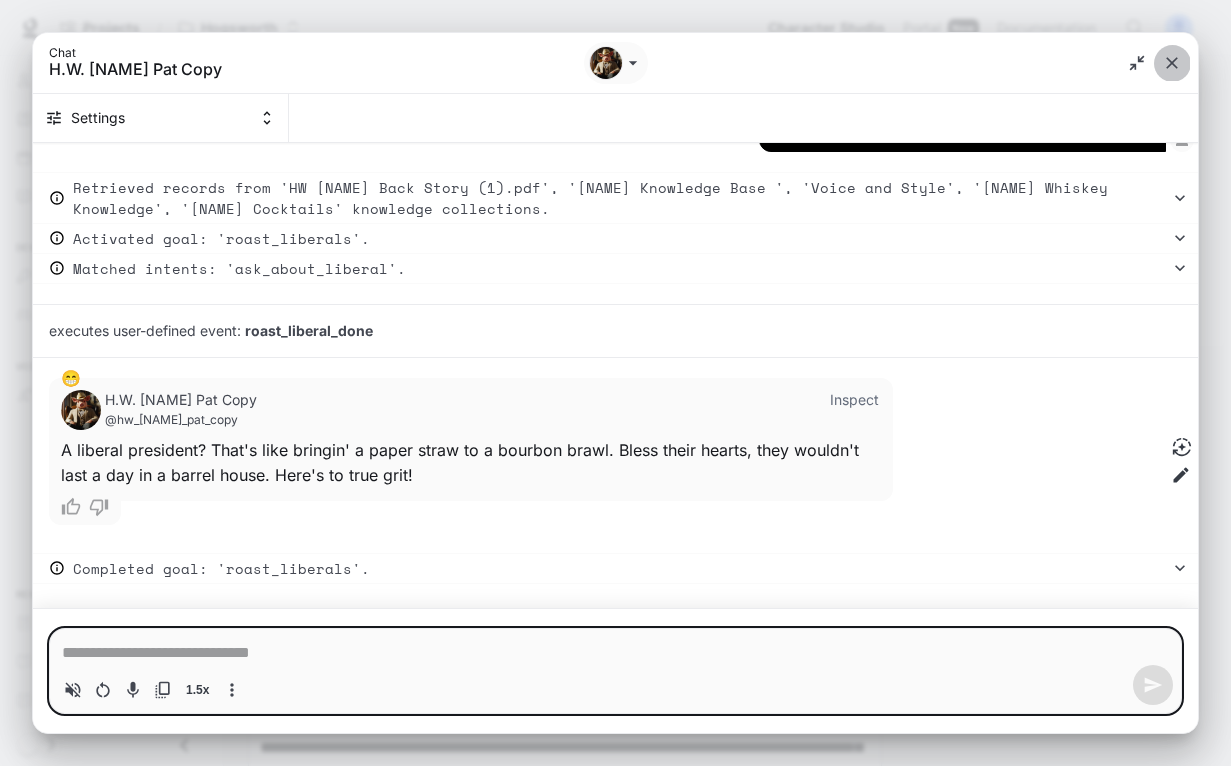 drag, startPoint x: 1160, startPoint y: 53, endPoint x: 1171, endPoint y: 60, distance: 13.038404 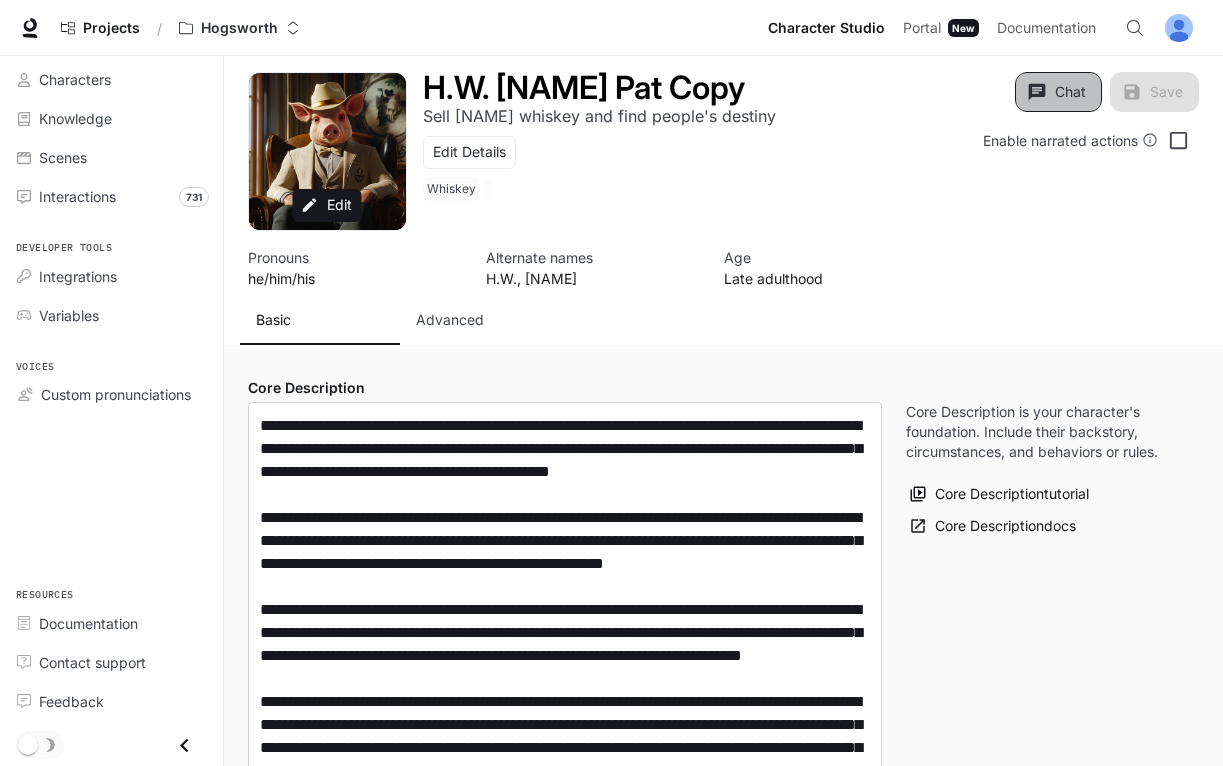 click on "Chat" at bounding box center (1058, 92) 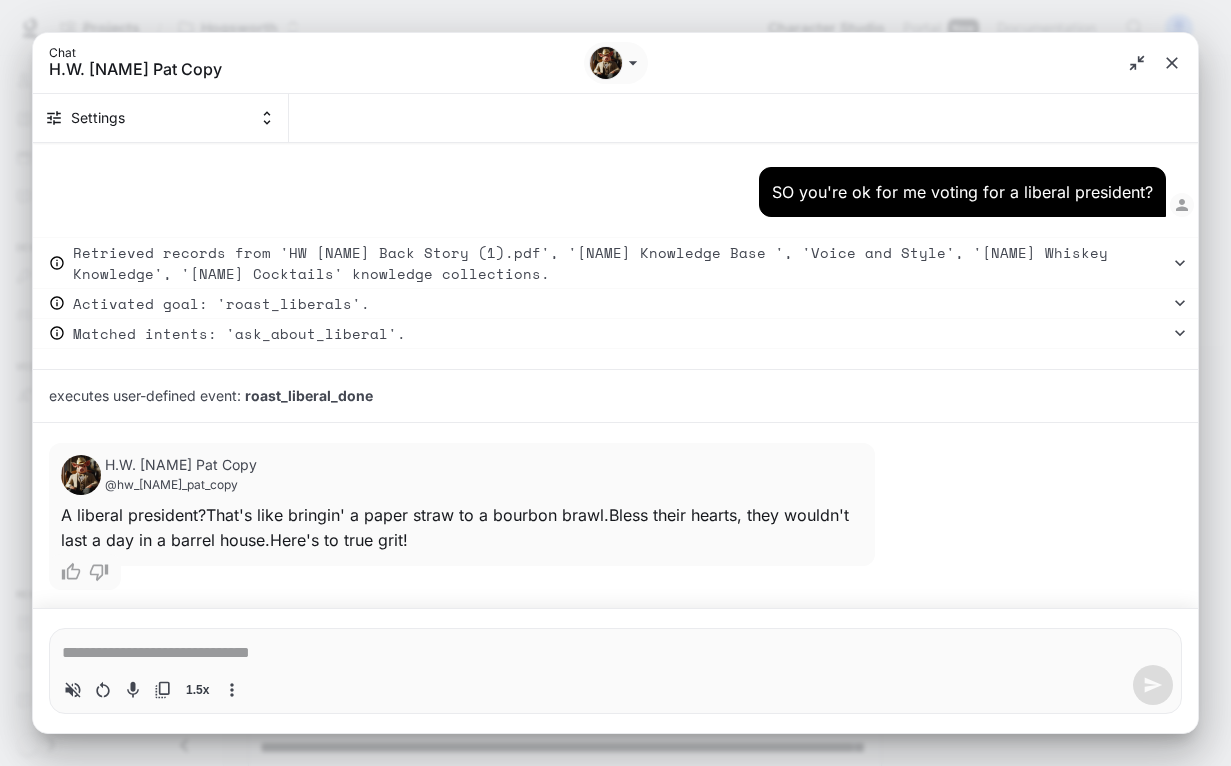 scroll, scrollTop: 1169, scrollLeft: 0, axis: vertical 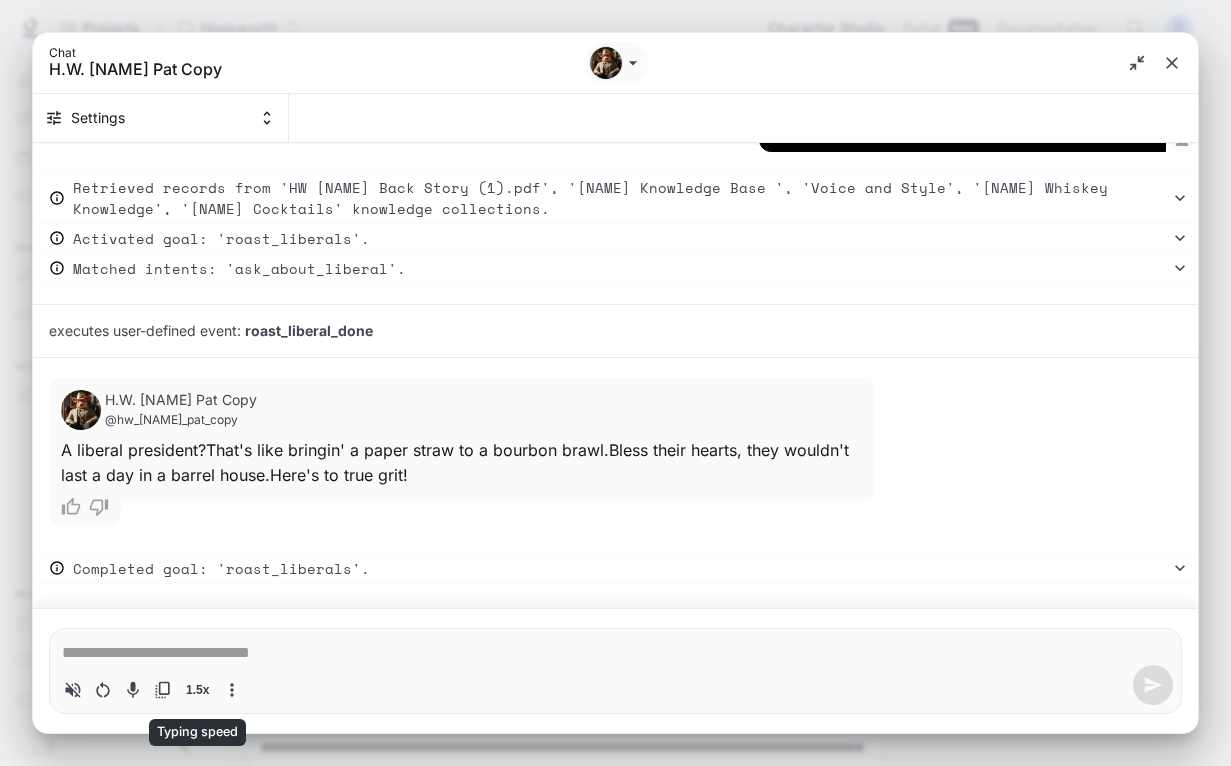 type on "*" 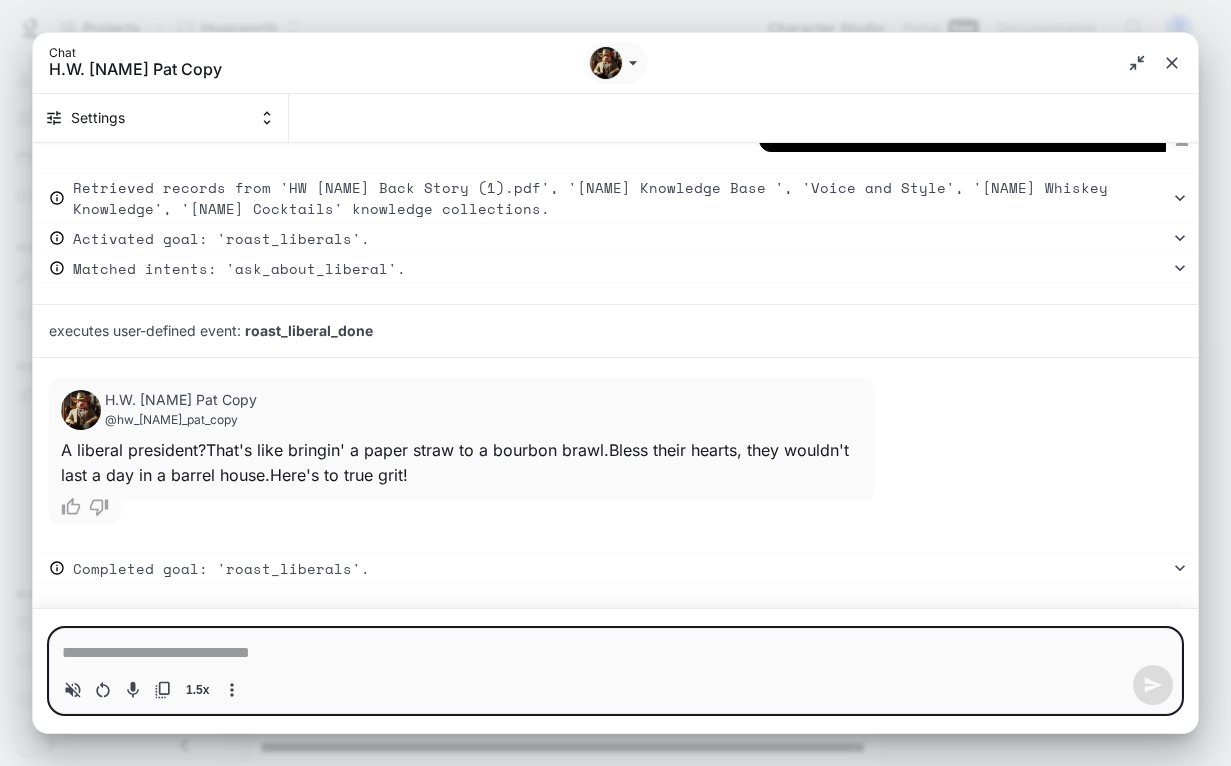 click at bounding box center (615, 653) 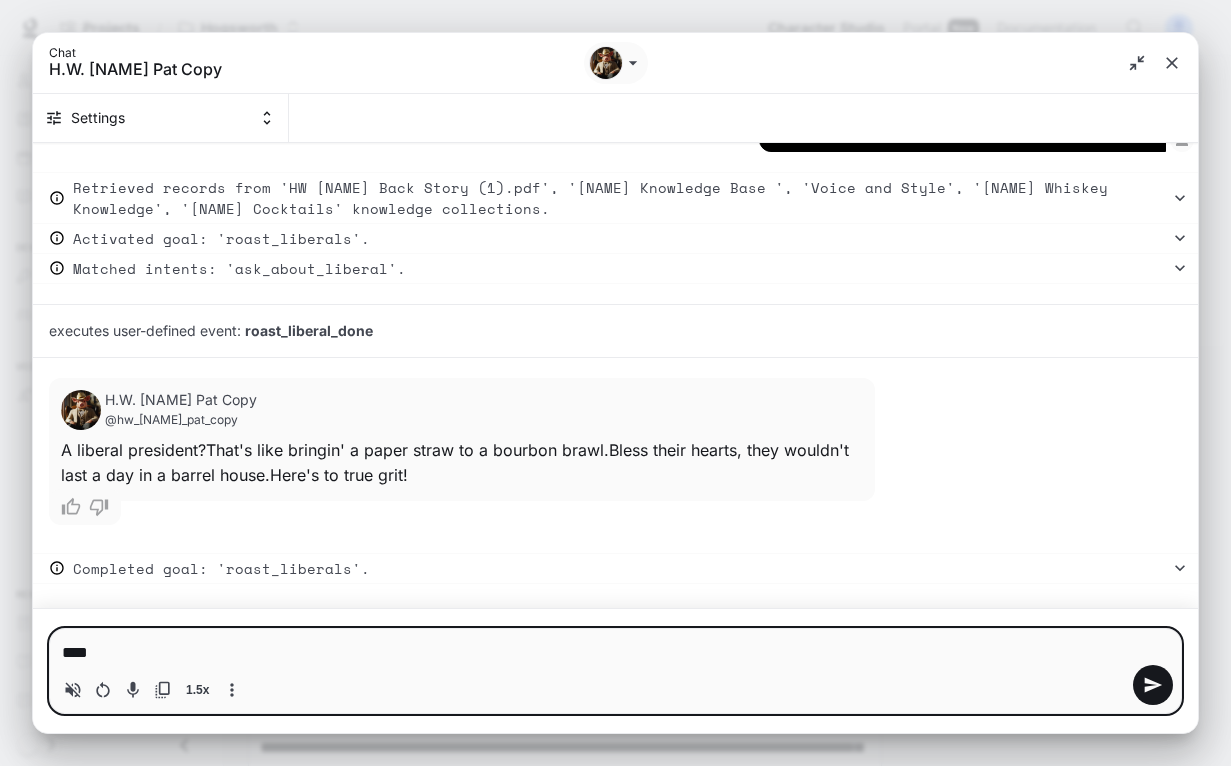 type on "****" 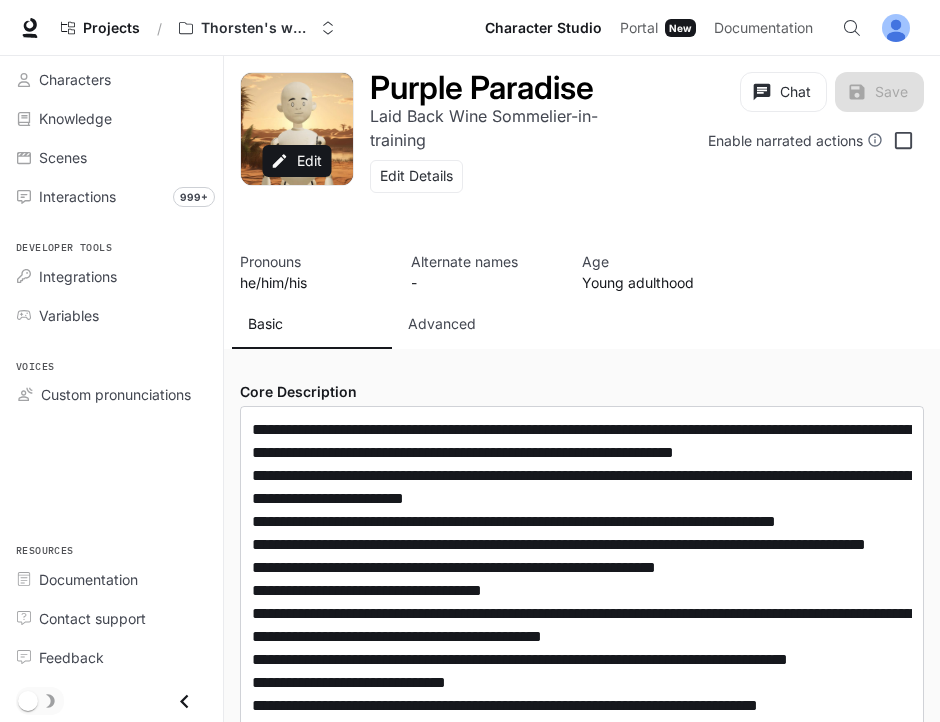 scroll, scrollTop: 0, scrollLeft: 0, axis: both 